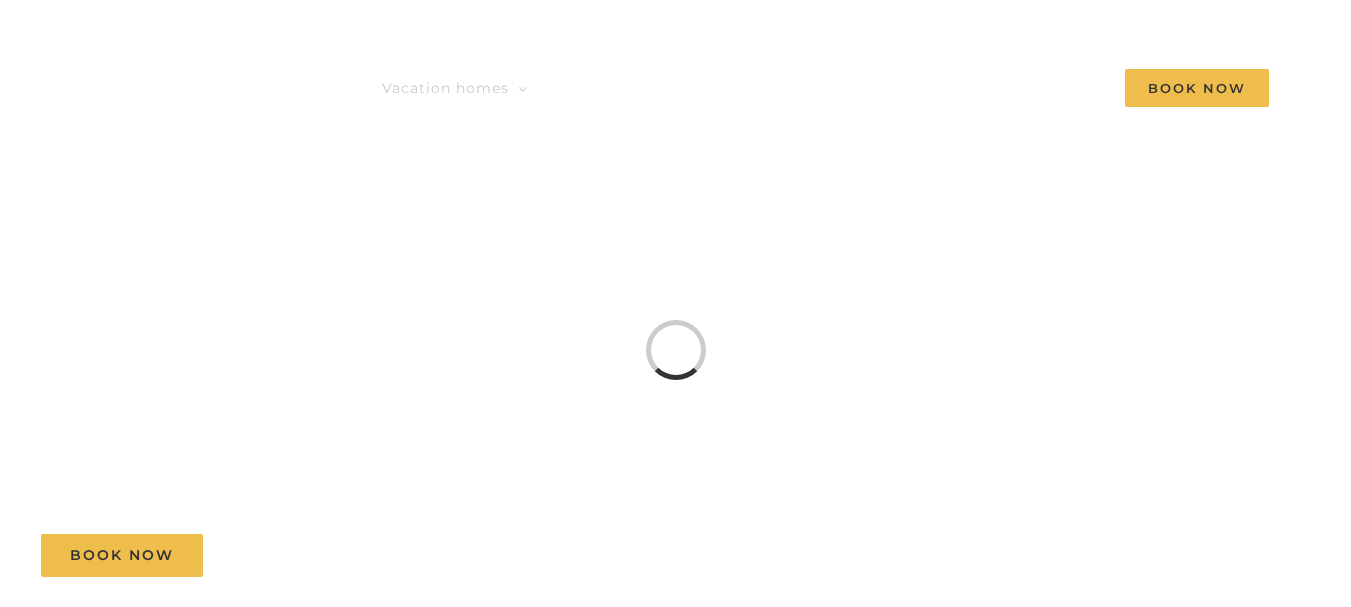 scroll, scrollTop: 0, scrollLeft: 0, axis: both 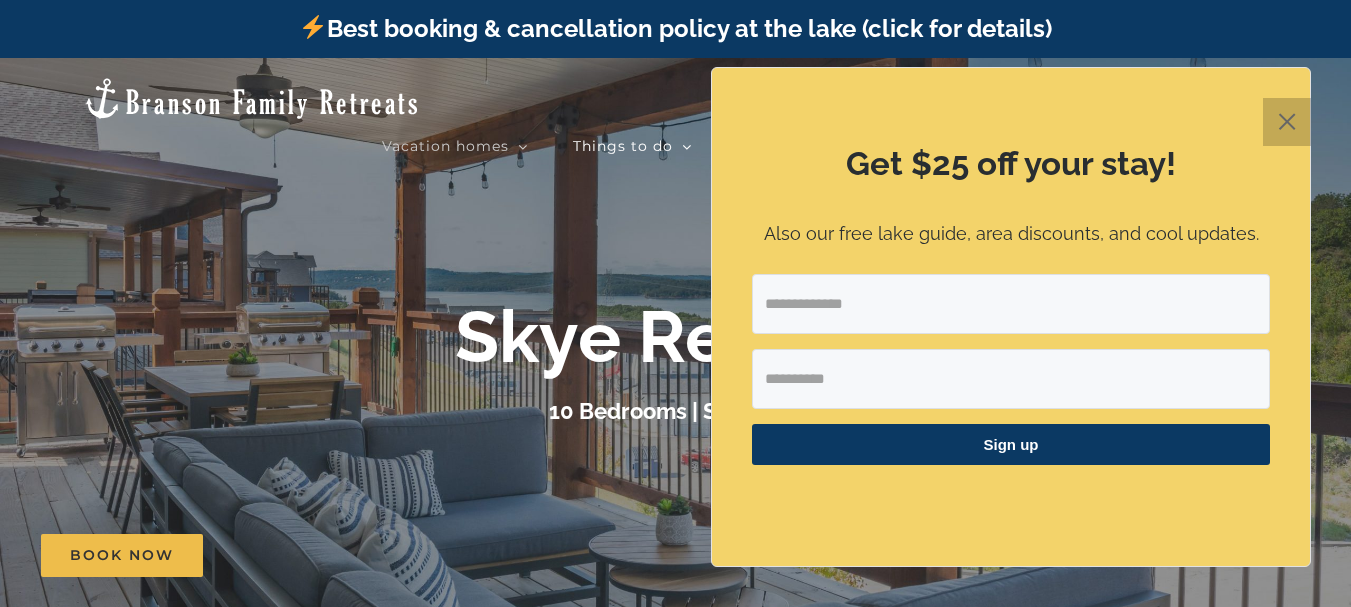 click on "✕" at bounding box center [1287, 122] 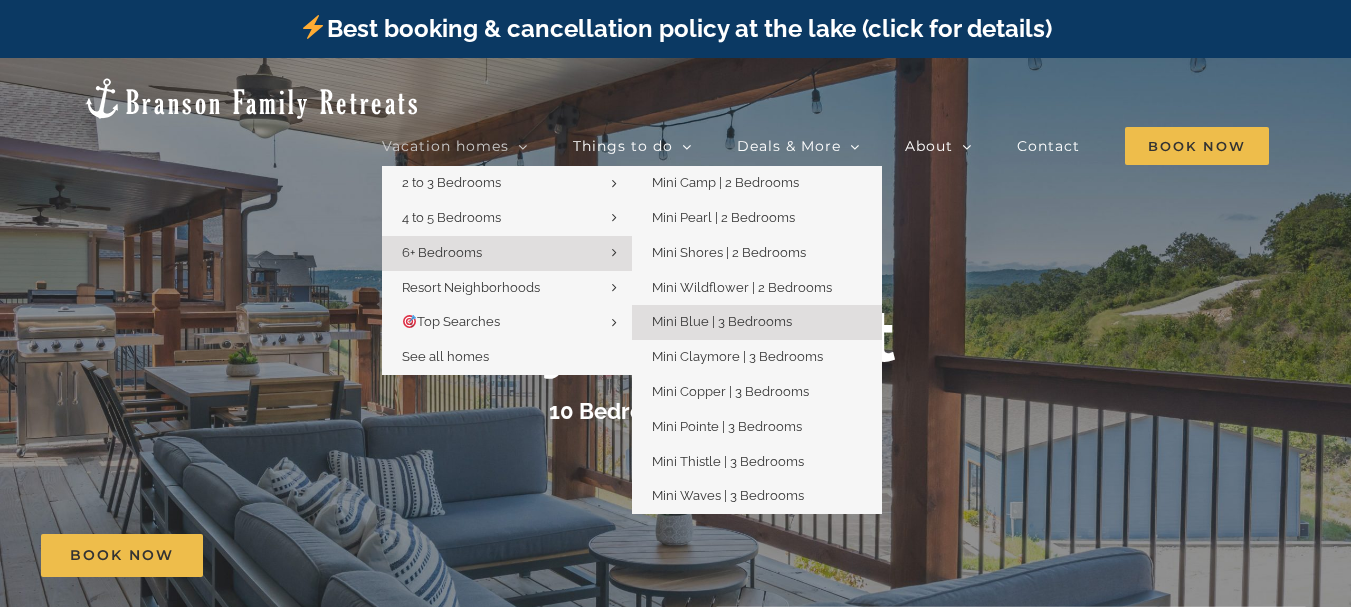 click on "Mini Blue | 3 Bedrooms" at bounding box center [722, 321] 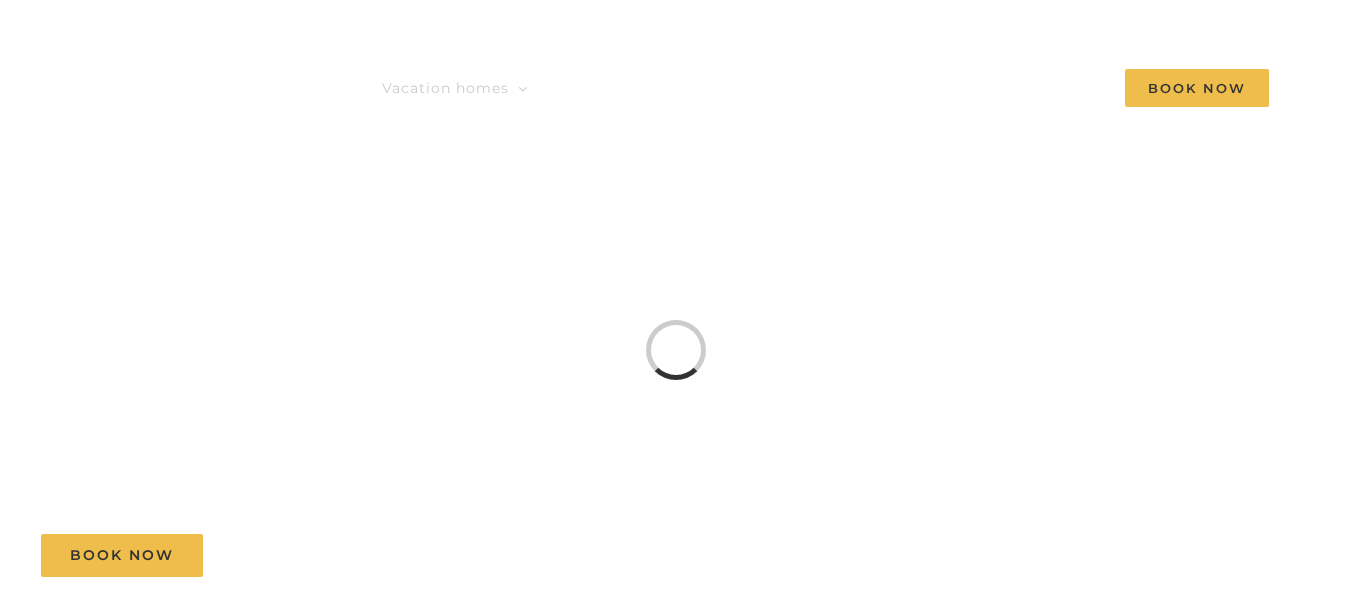 scroll, scrollTop: 0, scrollLeft: 0, axis: both 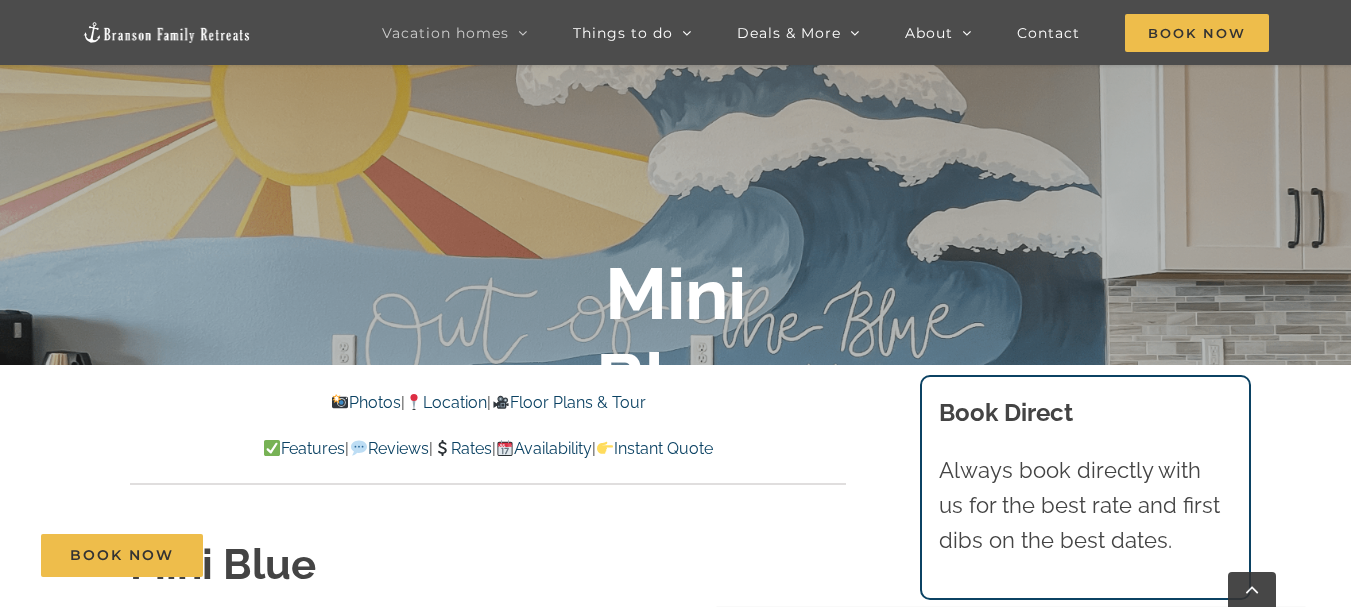 click on "Photos" at bounding box center [366, 402] 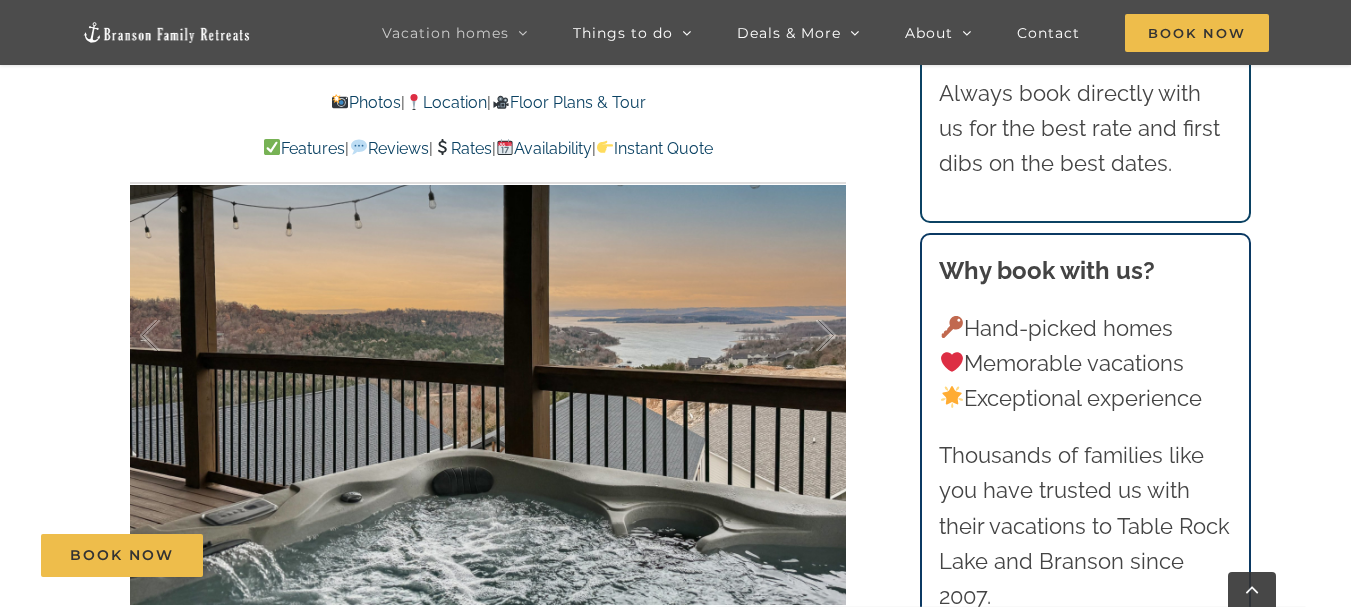 scroll, scrollTop: 1243, scrollLeft: 0, axis: vertical 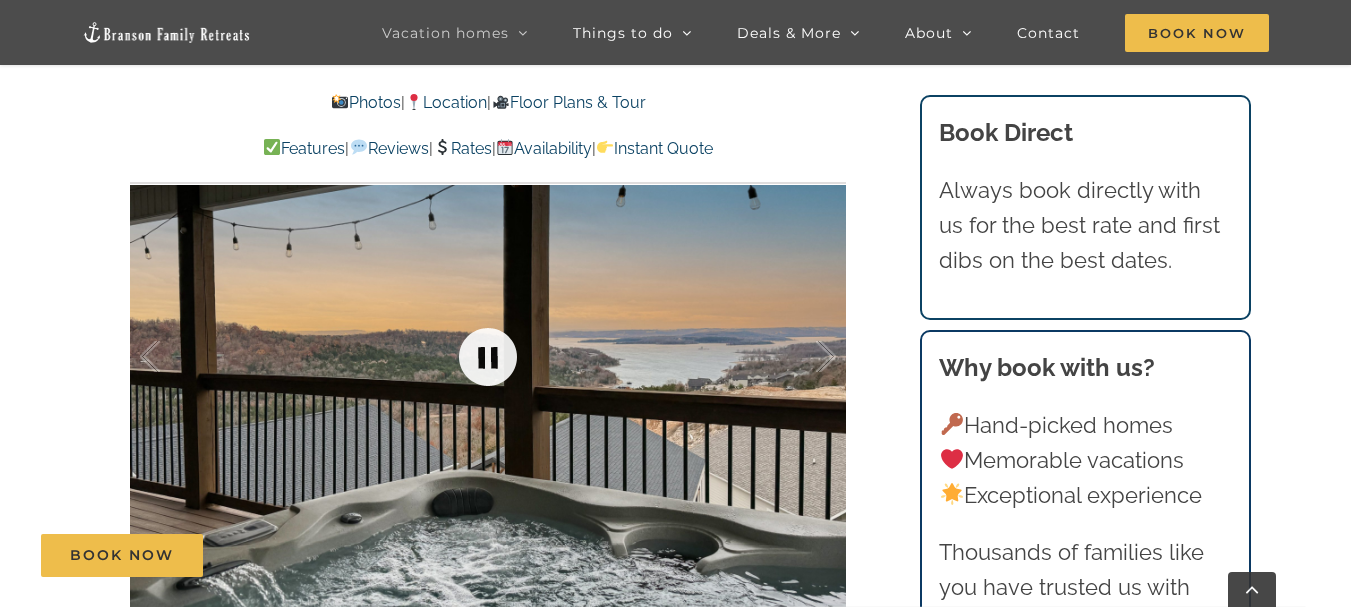 click at bounding box center (488, 357) 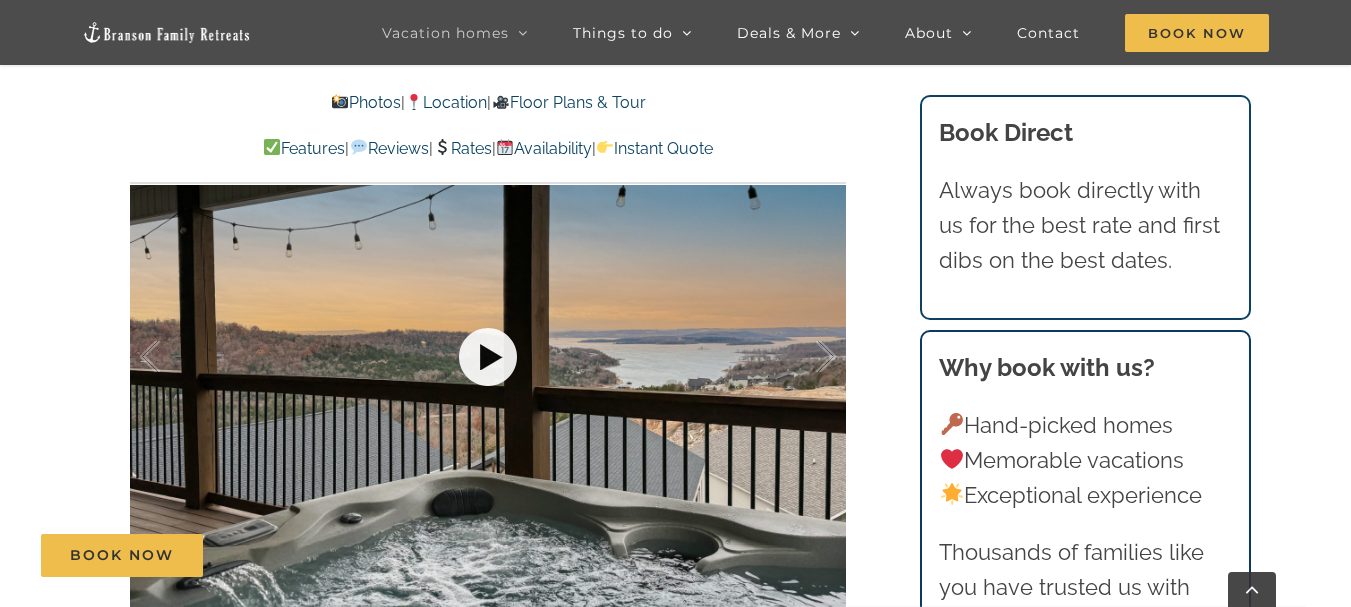 click at bounding box center (488, 357) 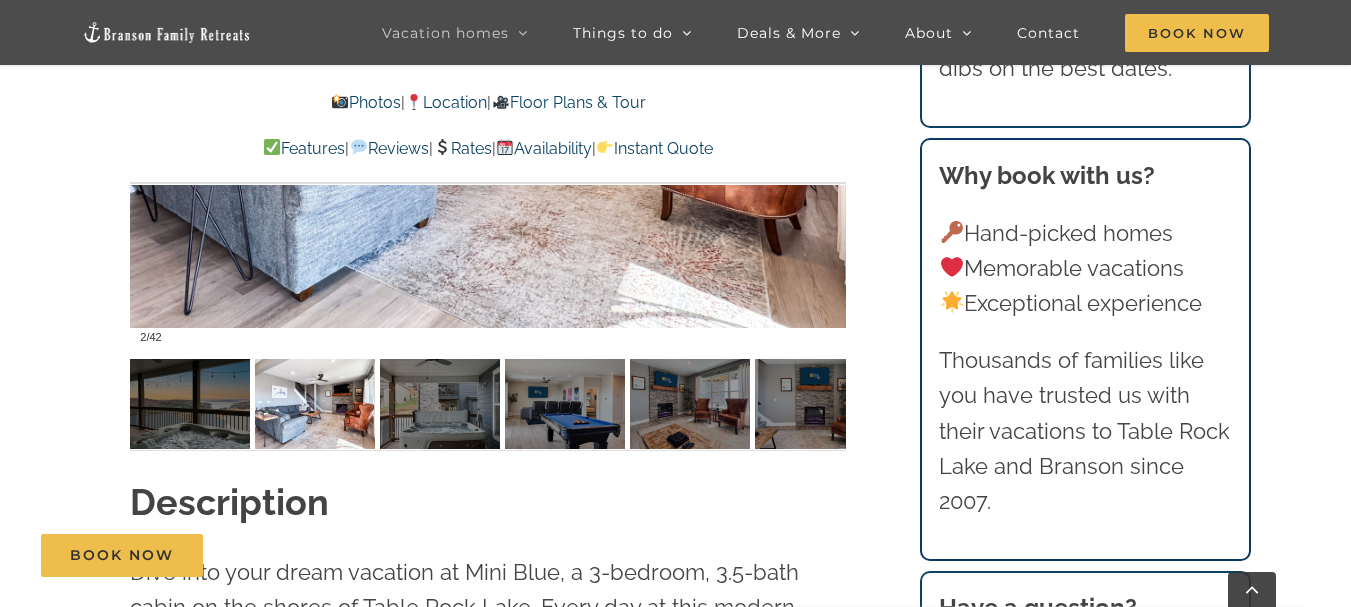 scroll, scrollTop: 1543, scrollLeft: 0, axis: vertical 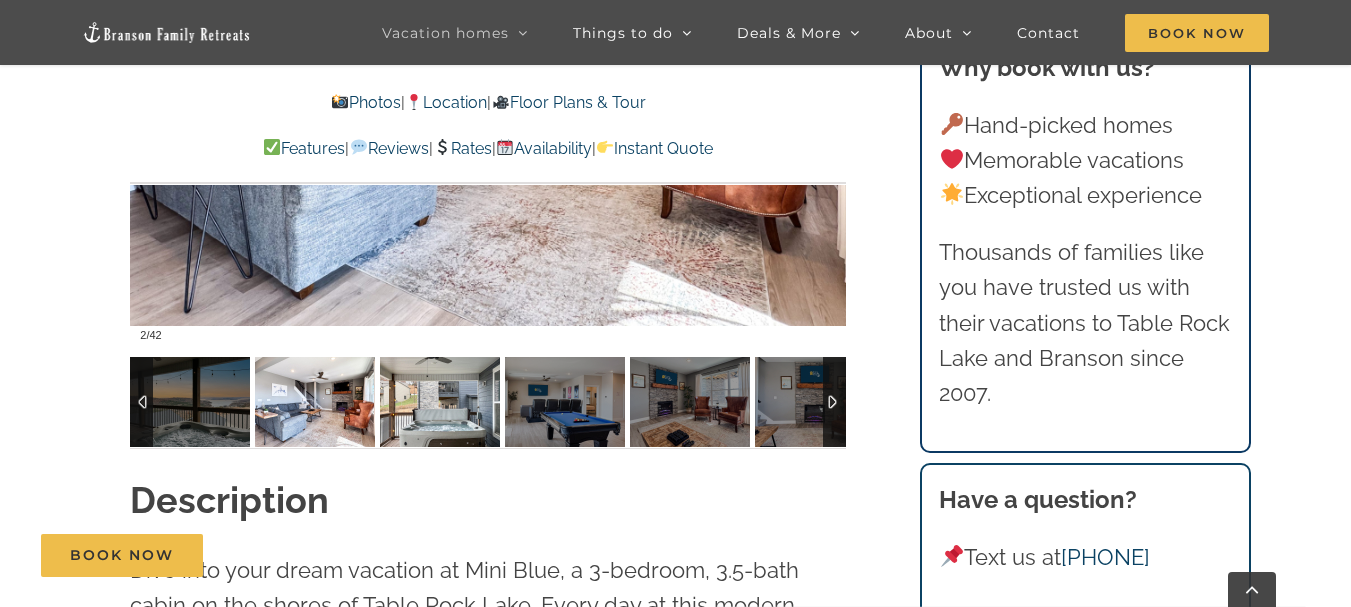 click at bounding box center (440, 402) 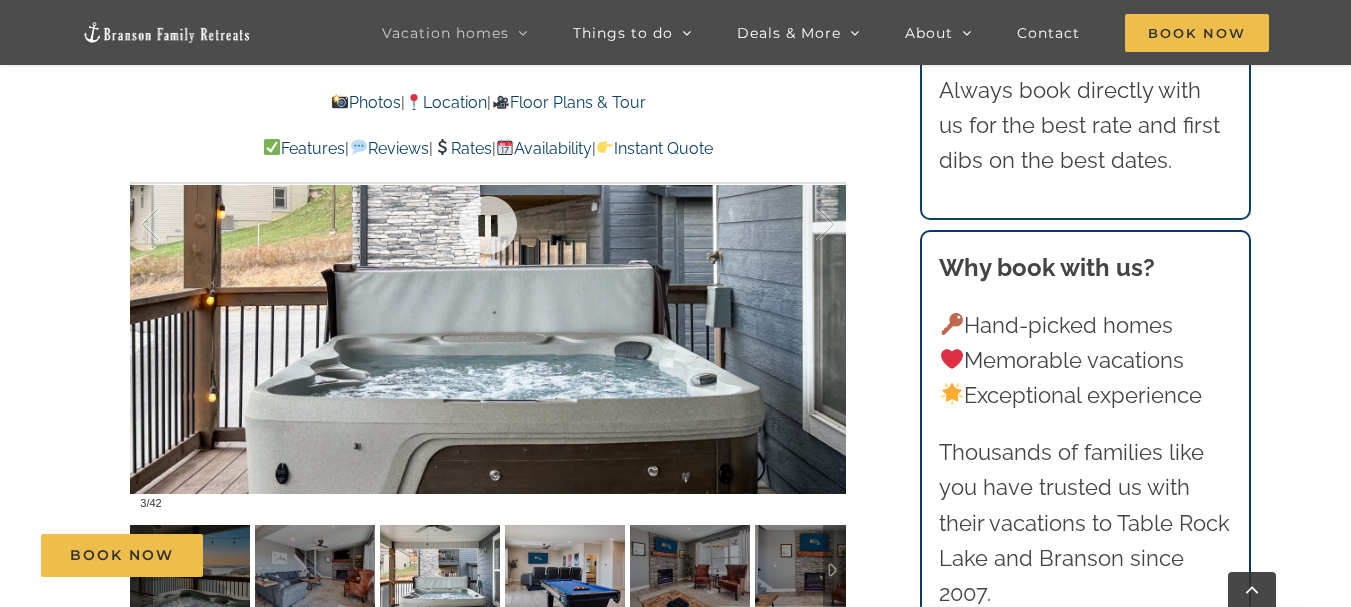 scroll, scrollTop: 1343, scrollLeft: 0, axis: vertical 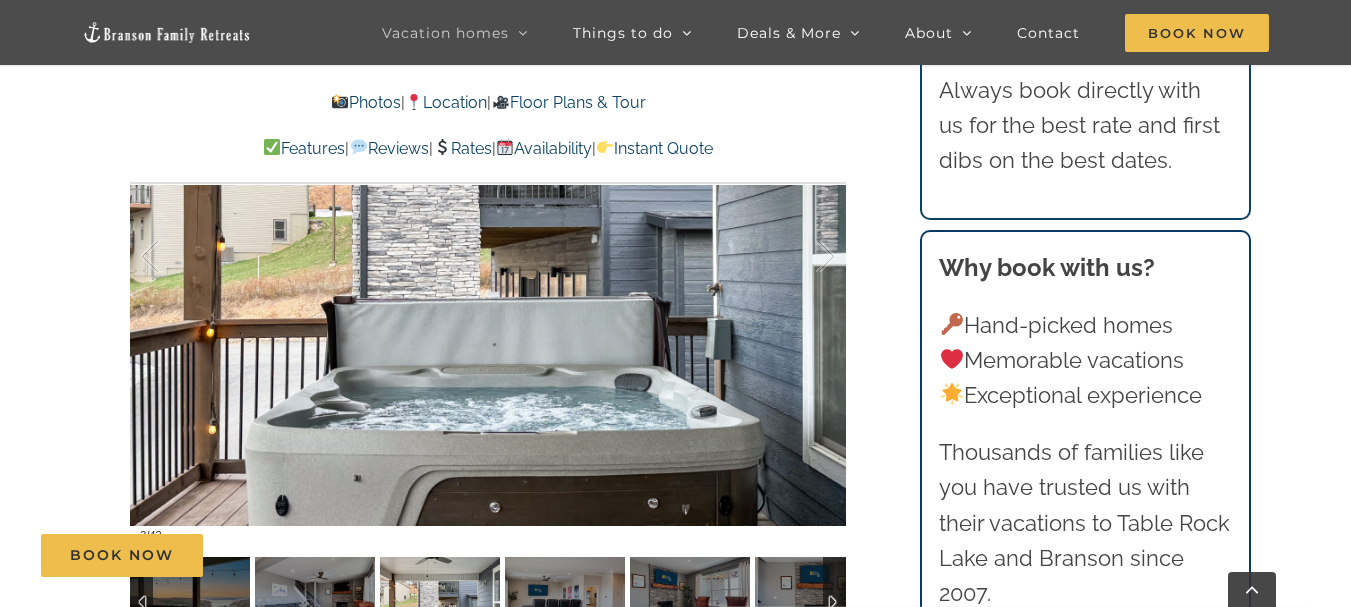 click at bounding box center [440, 602] 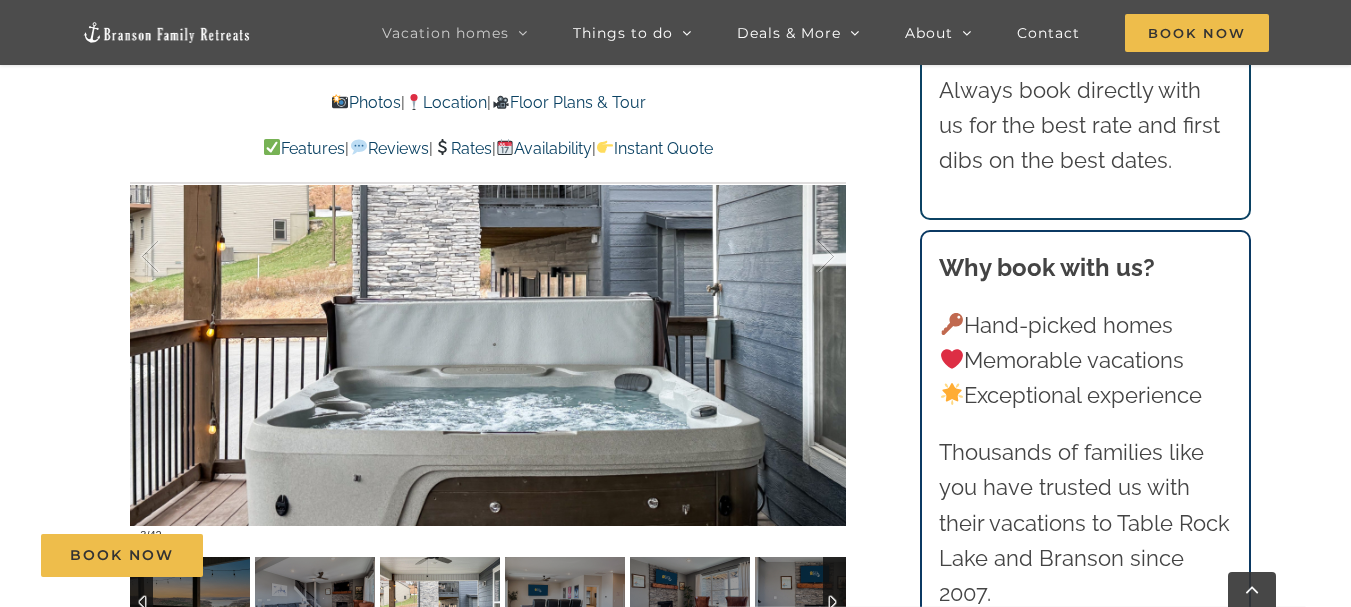 click at bounding box center [440, 602] 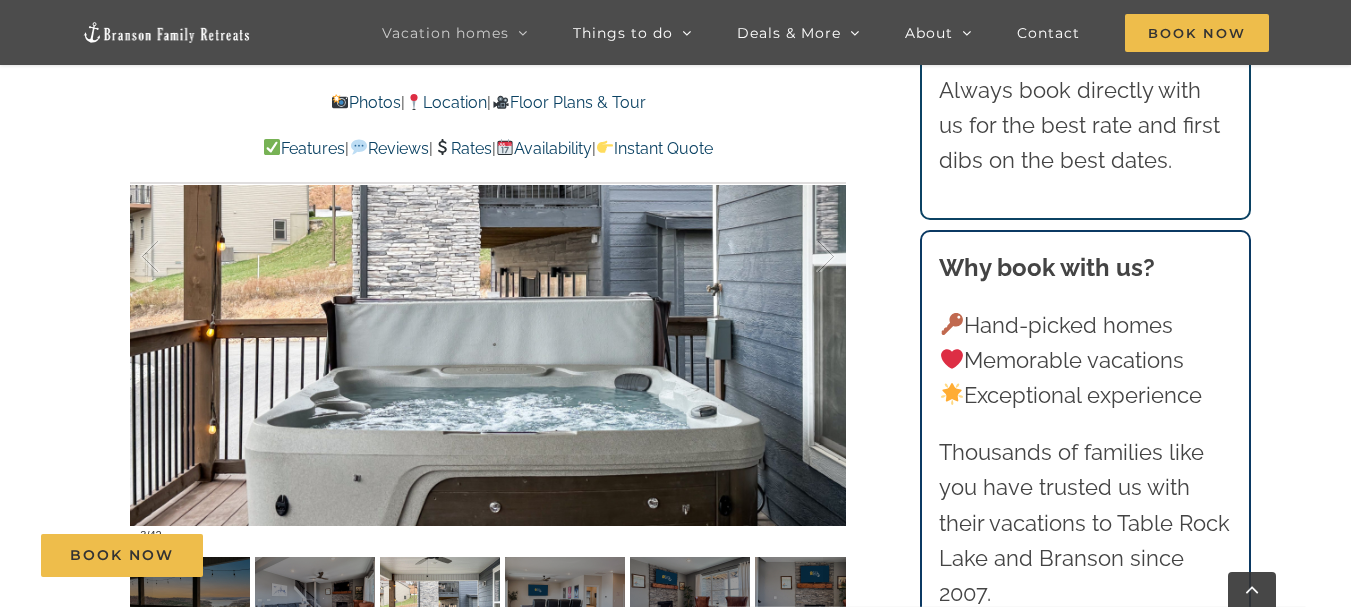 click on "Book Now" at bounding box center (690, 555) 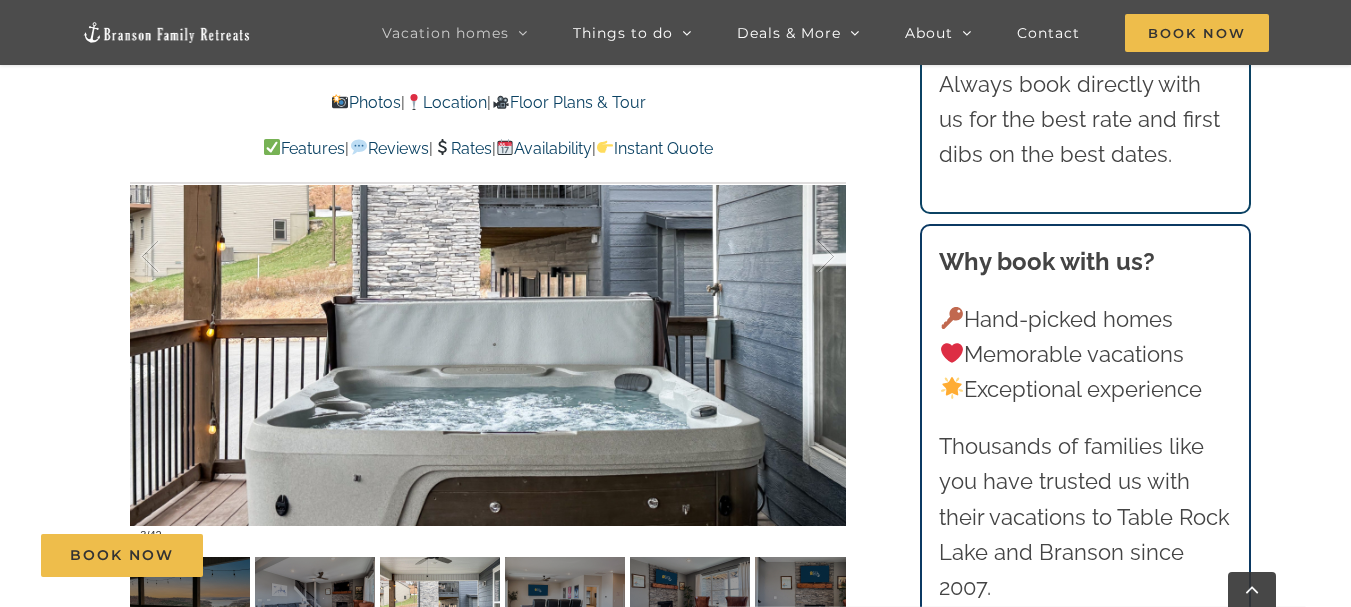 scroll, scrollTop: 1443, scrollLeft: 0, axis: vertical 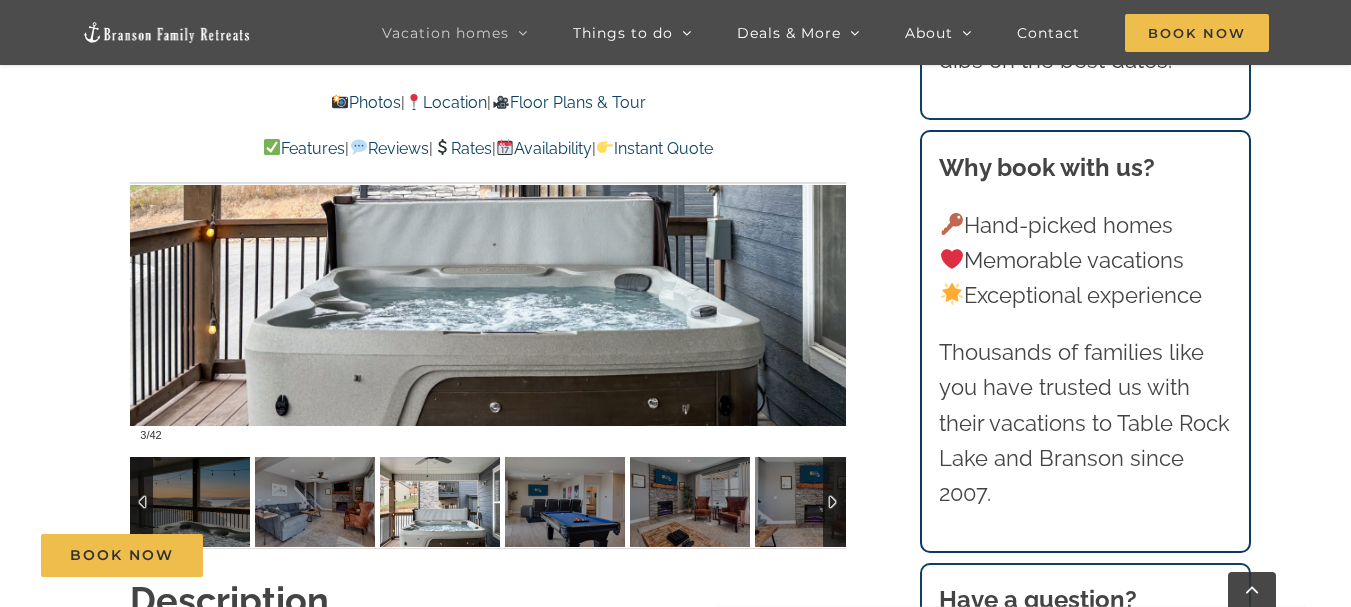 click at bounding box center [440, 502] 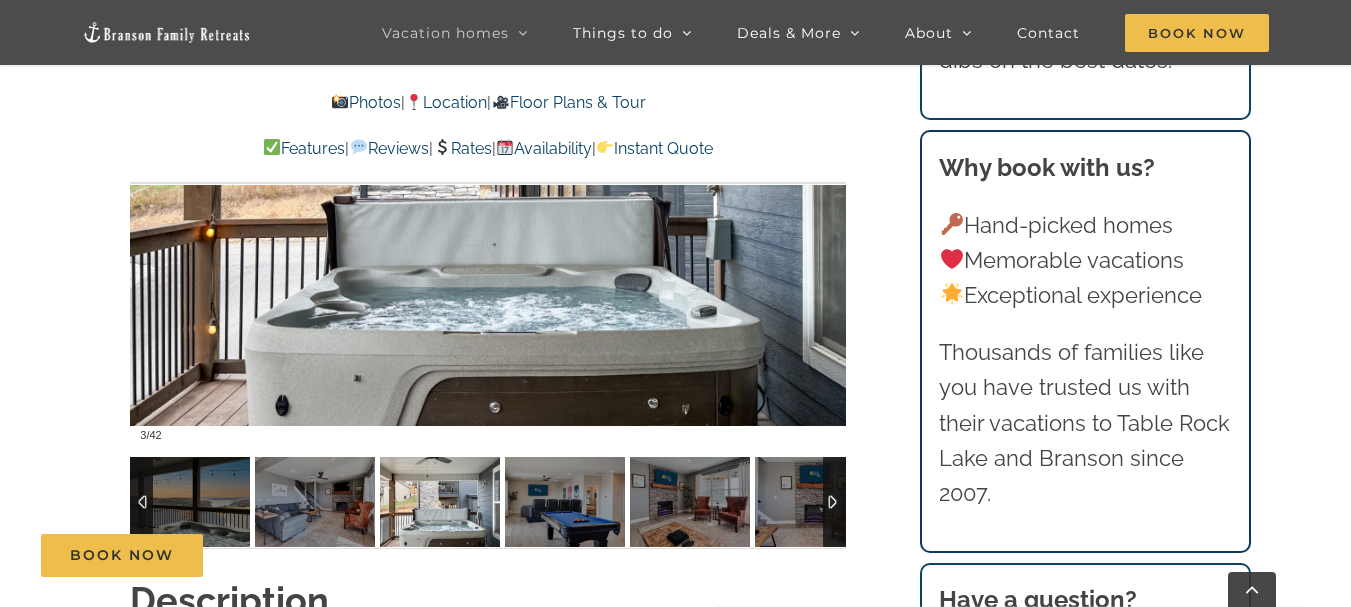 click at bounding box center [440, 502] 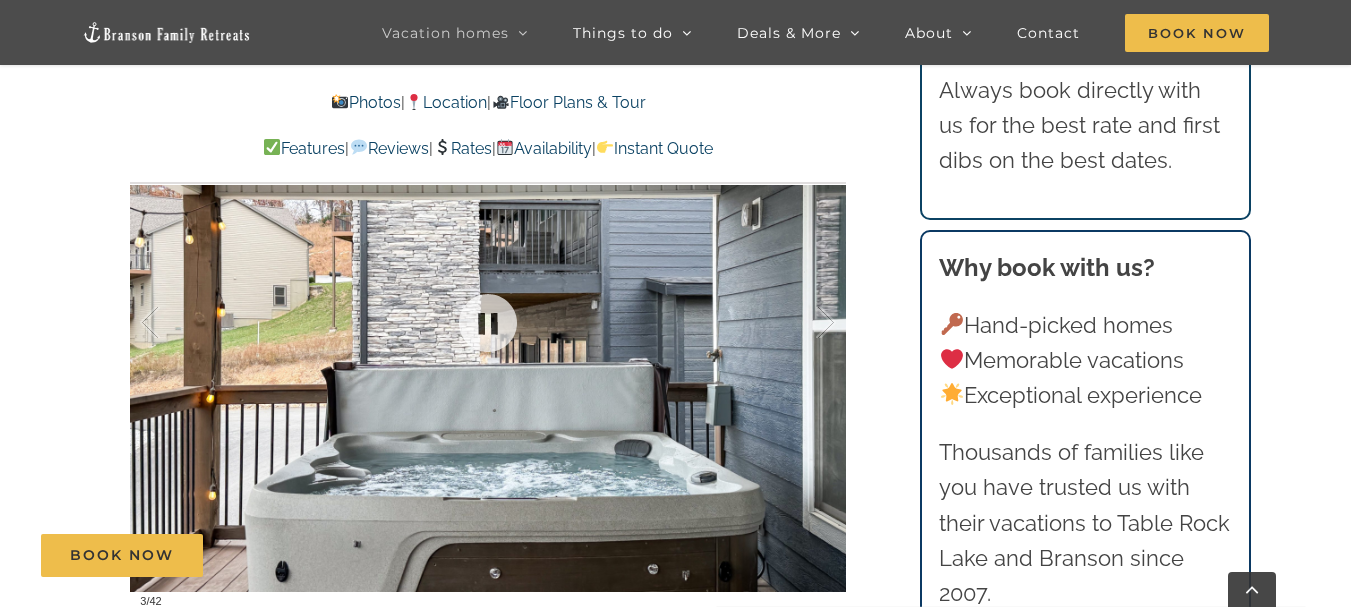 scroll, scrollTop: 1243, scrollLeft: 0, axis: vertical 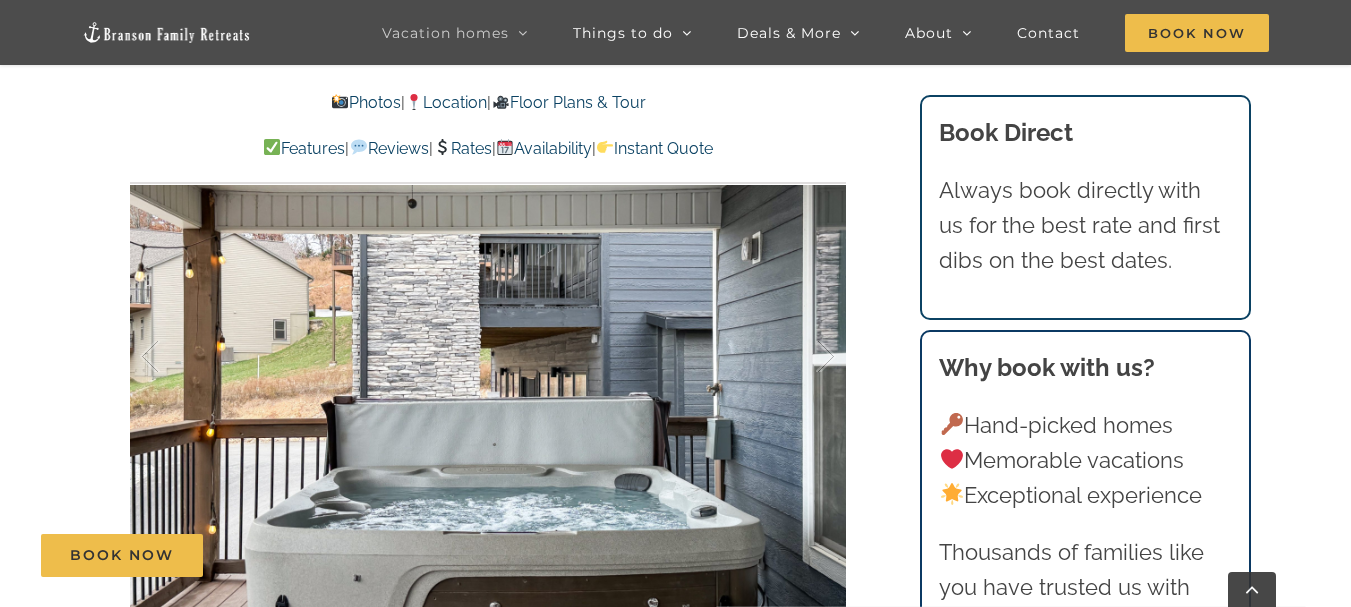 click on "Location" at bounding box center (446, 102) 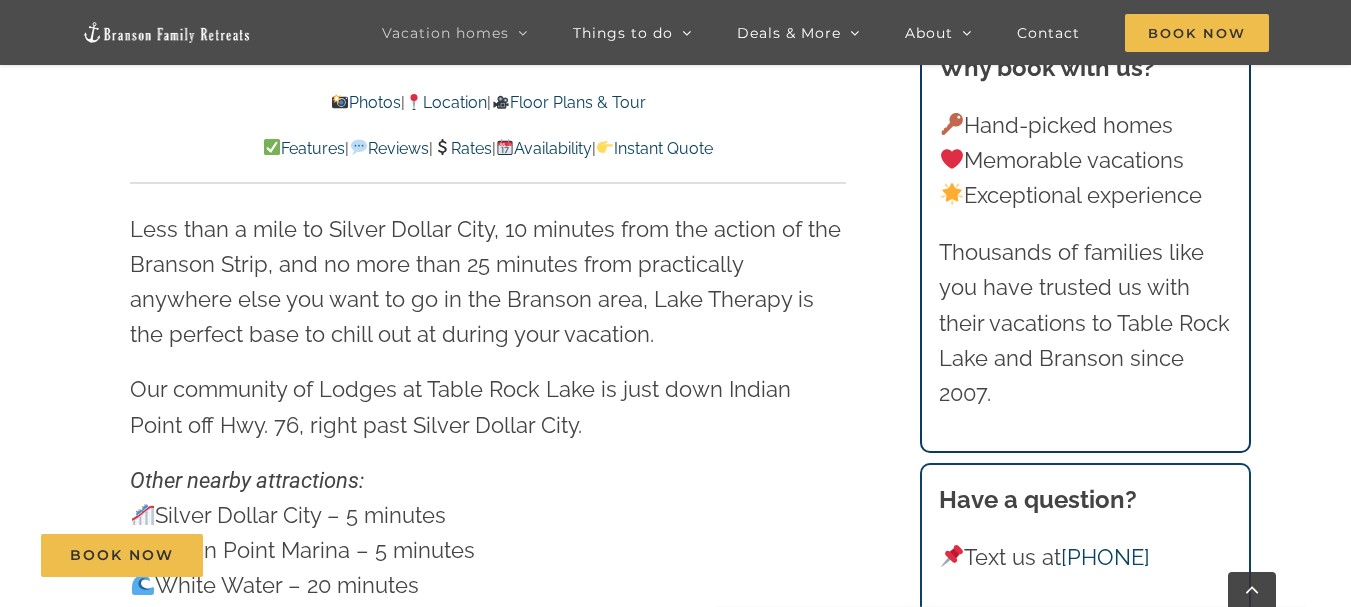 scroll, scrollTop: 5510, scrollLeft: 0, axis: vertical 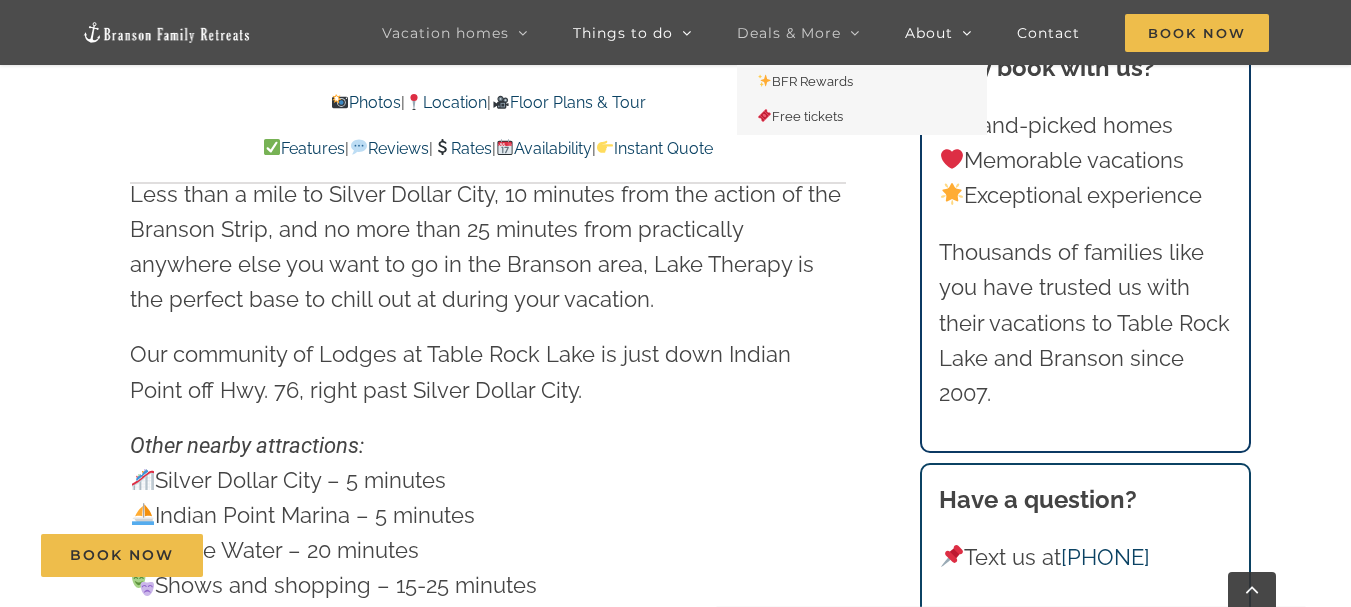click on "Deals & More" at bounding box center (789, 33) 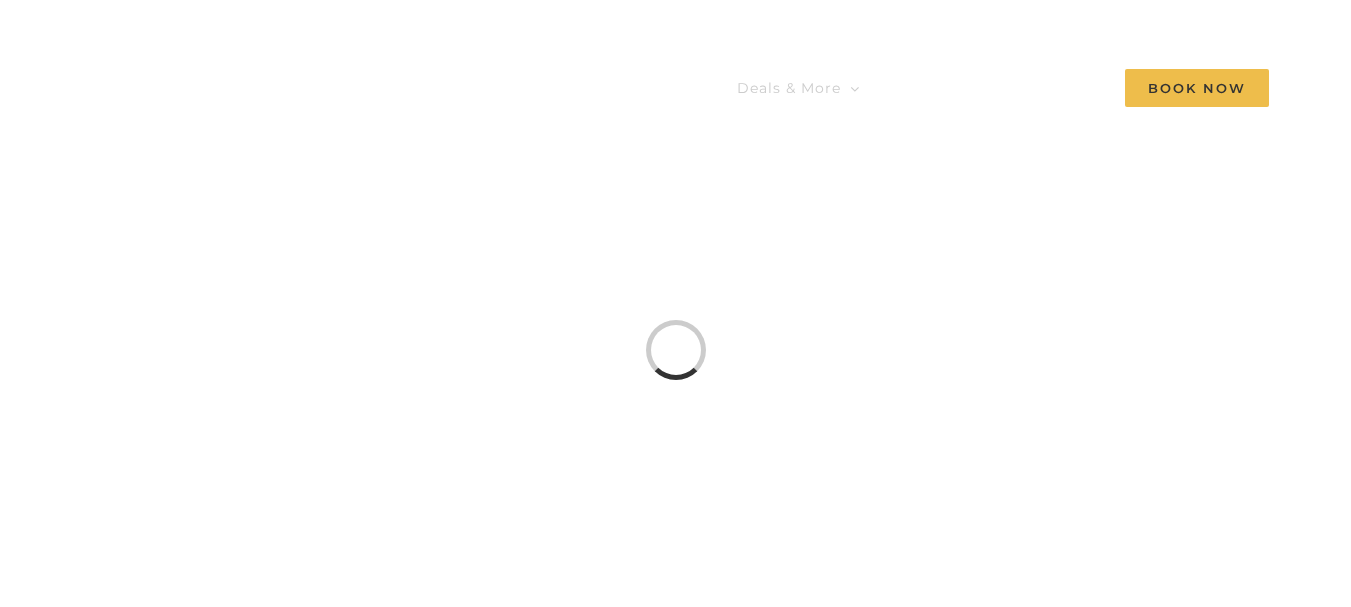 scroll, scrollTop: 0, scrollLeft: 0, axis: both 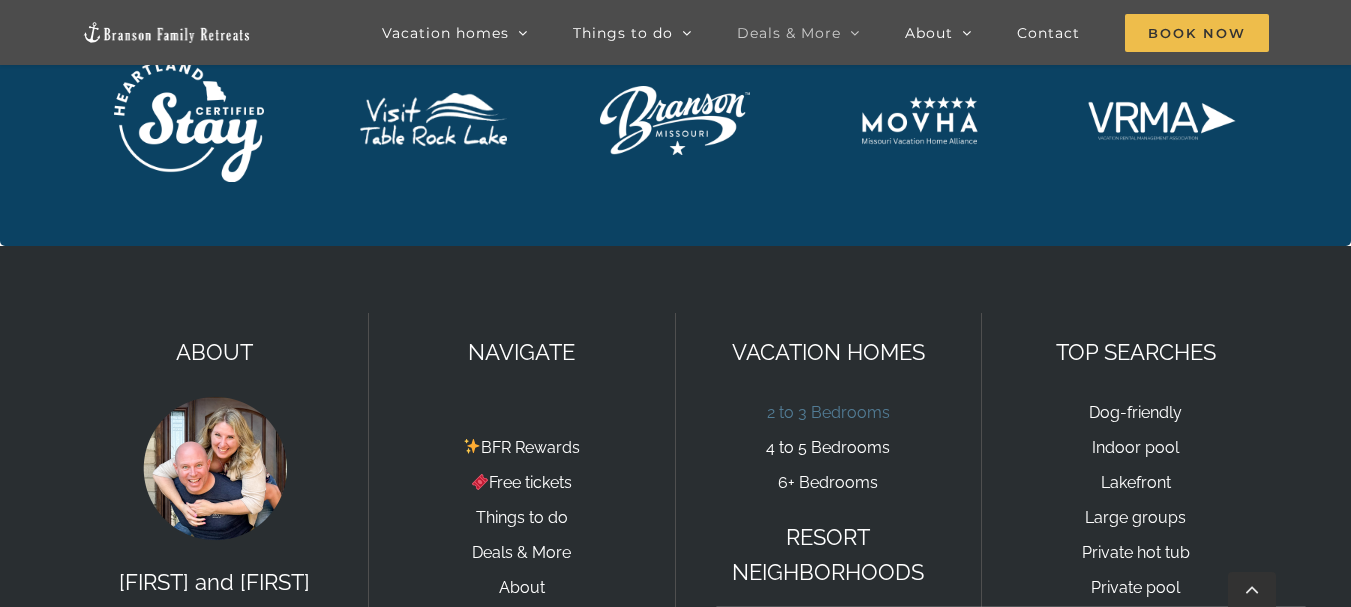 click on "2 to 3 Bedrooms" at bounding box center [828, 412] 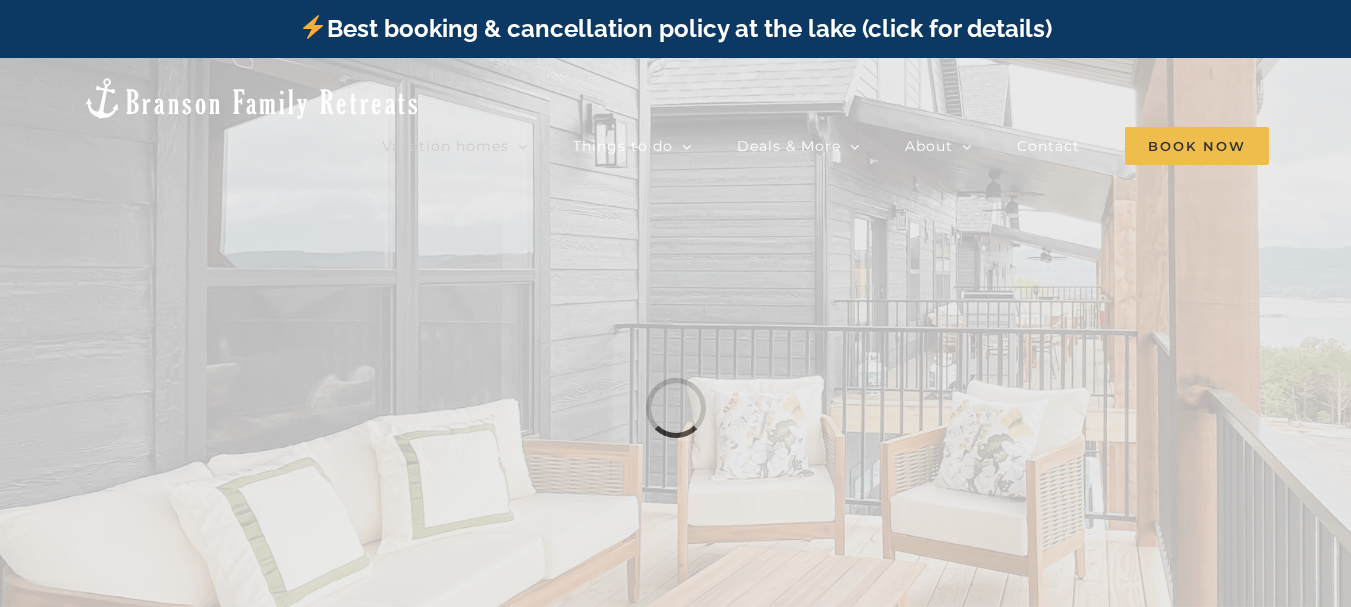 scroll, scrollTop: 0, scrollLeft: 0, axis: both 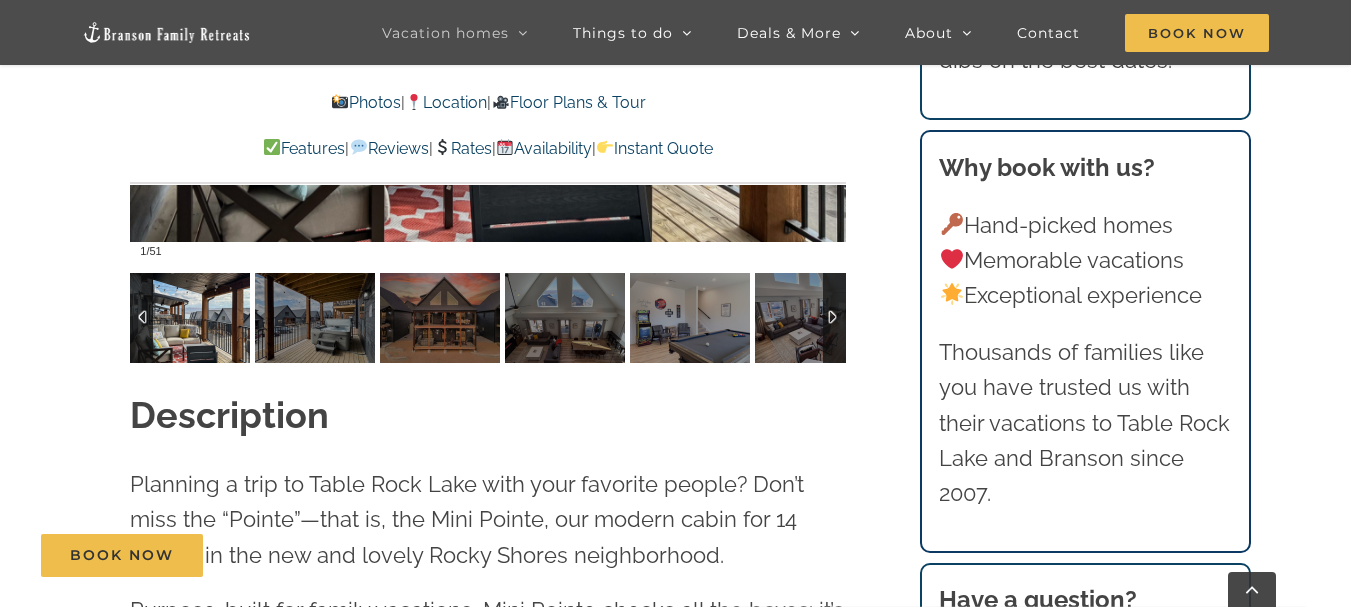 click at bounding box center [190, 318] 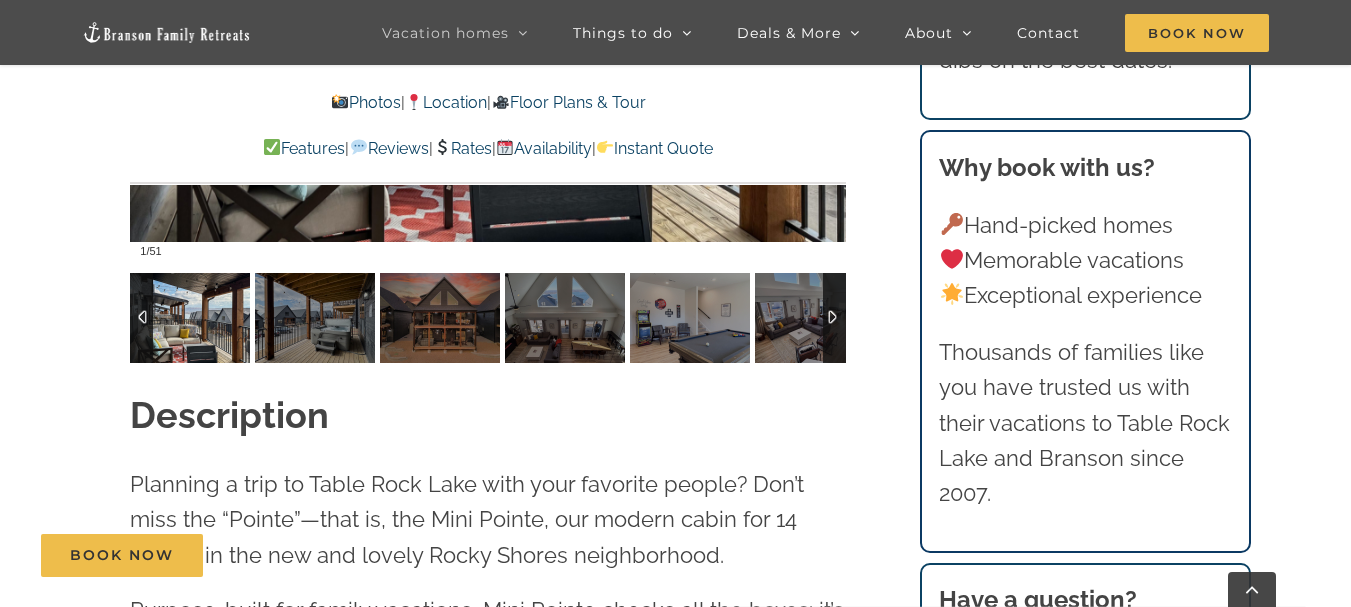 click at bounding box center [141, 318] 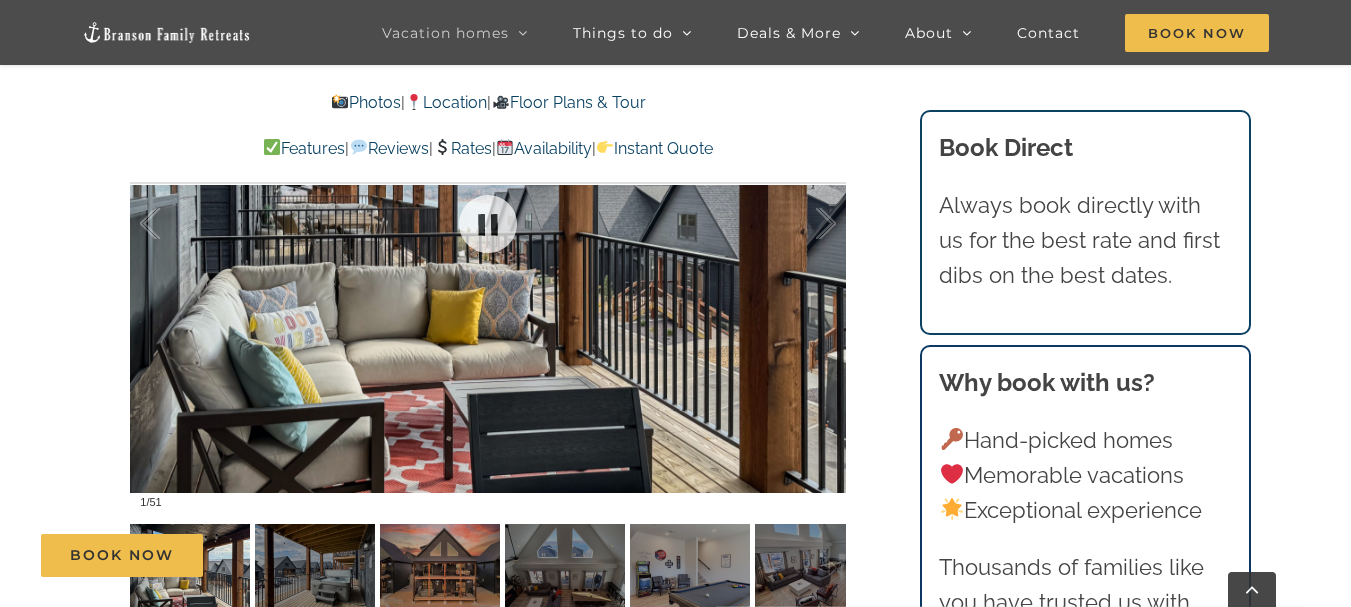 scroll, scrollTop: 1300, scrollLeft: 0, axis: vertical 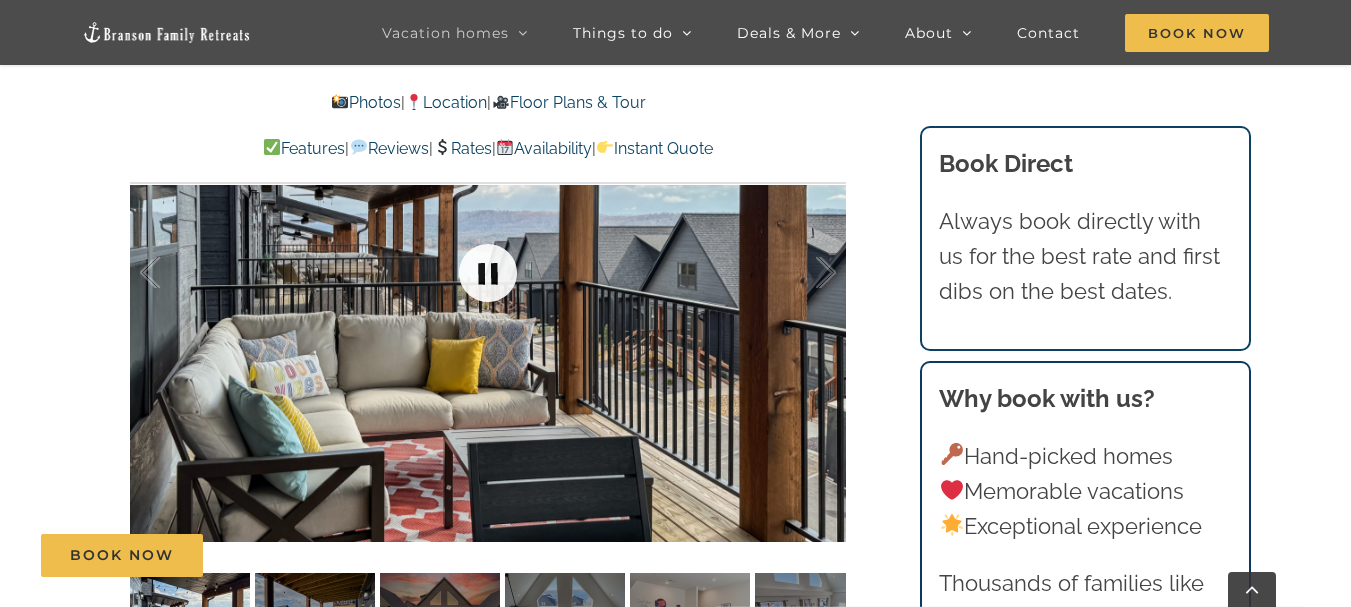 click at bounding box center (488, 273) 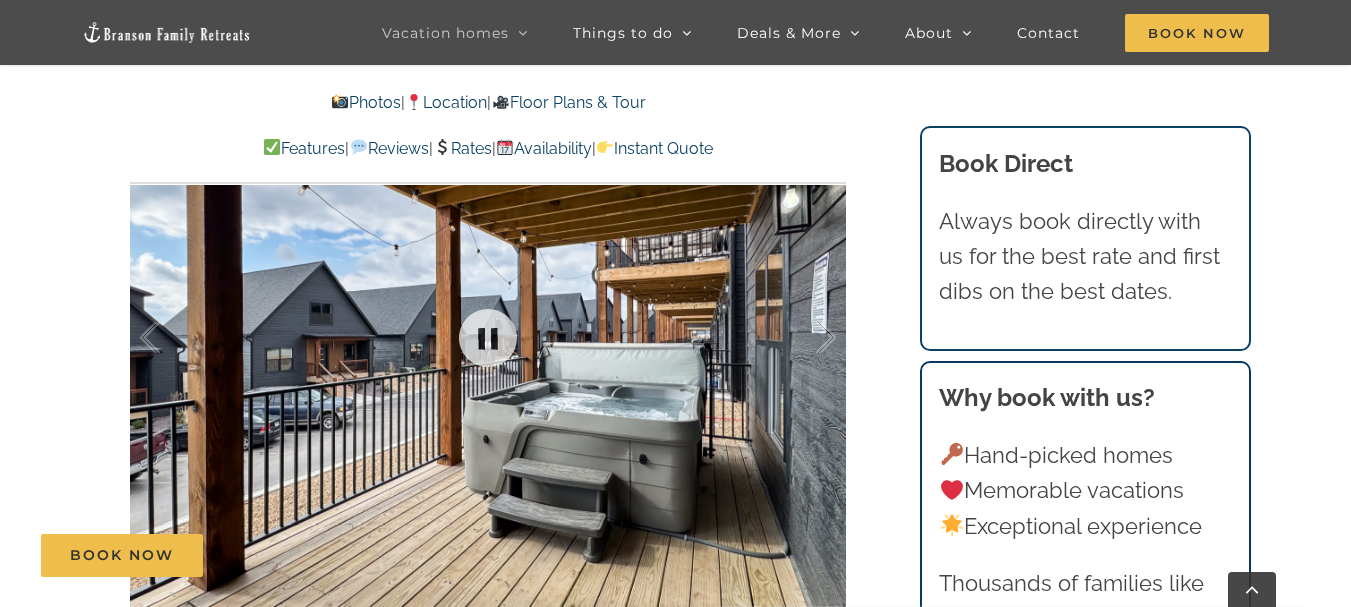 scroll, scrollTop: 1200, scrollLeft: 0, axis: vertical 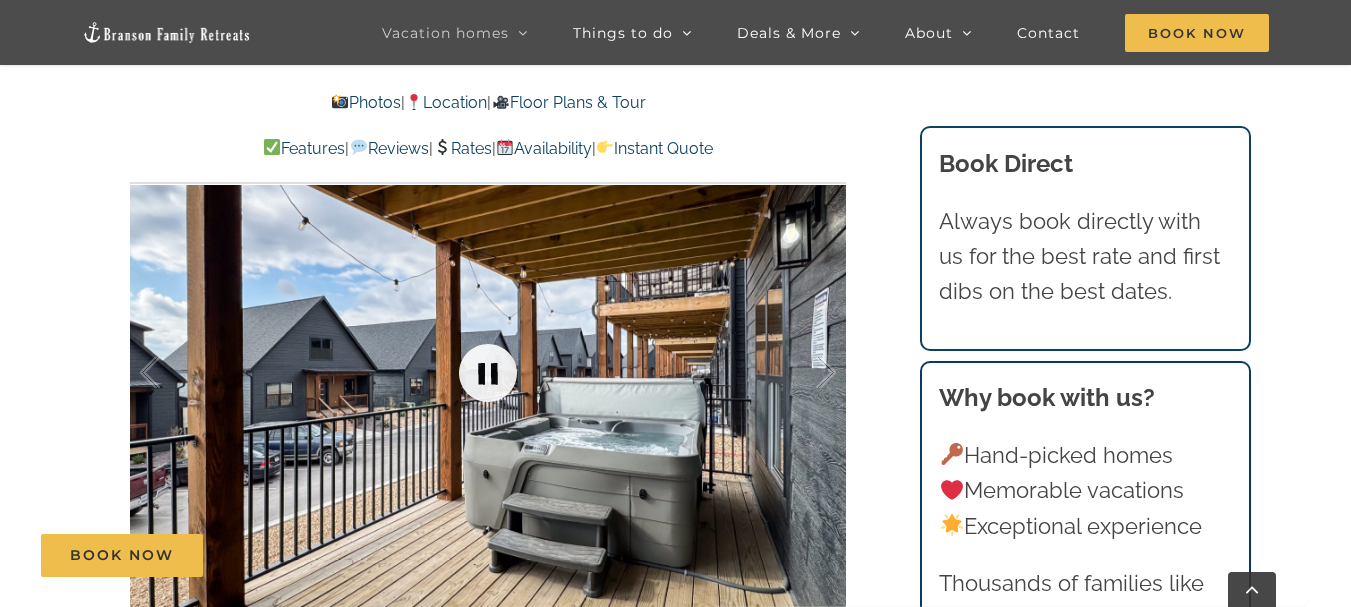 click at bounding box center (488, 373) 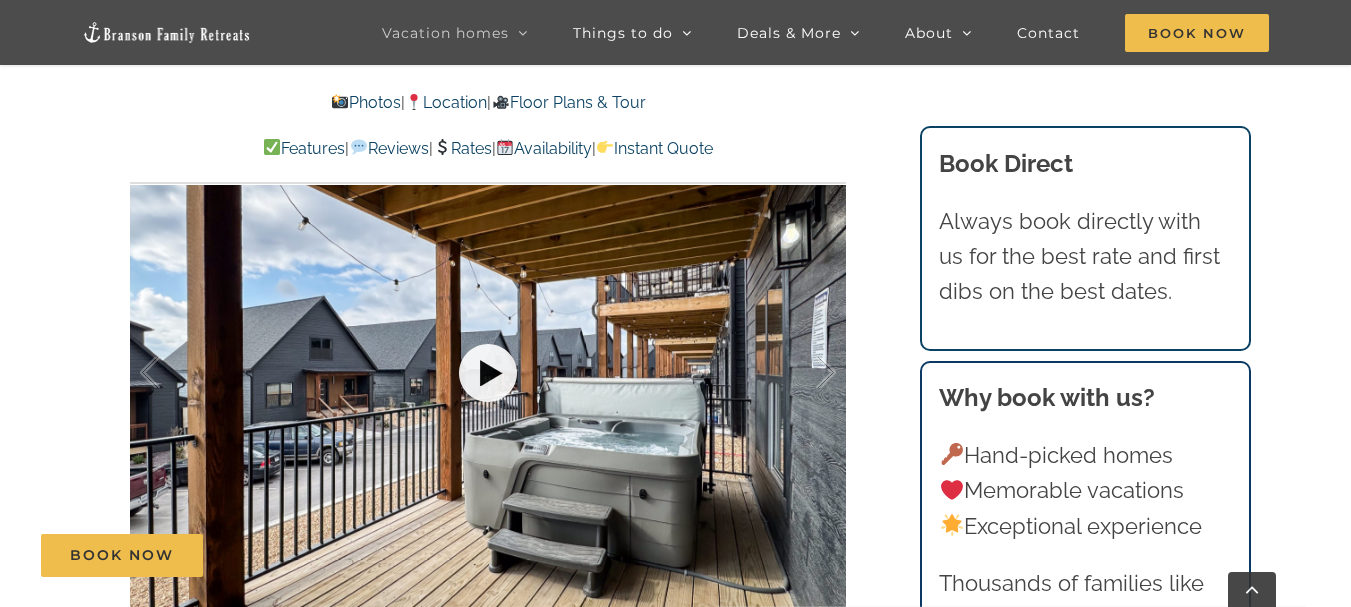 click at bounding box center [488, 373] 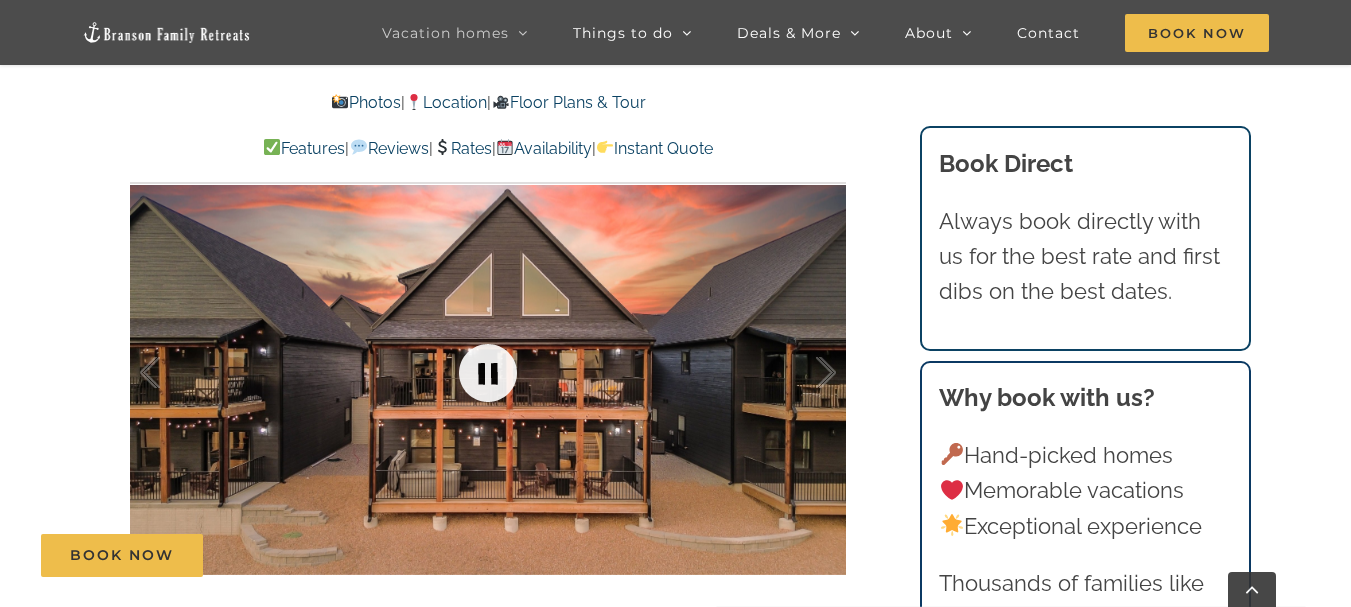 click at bounding box center [488, 373] 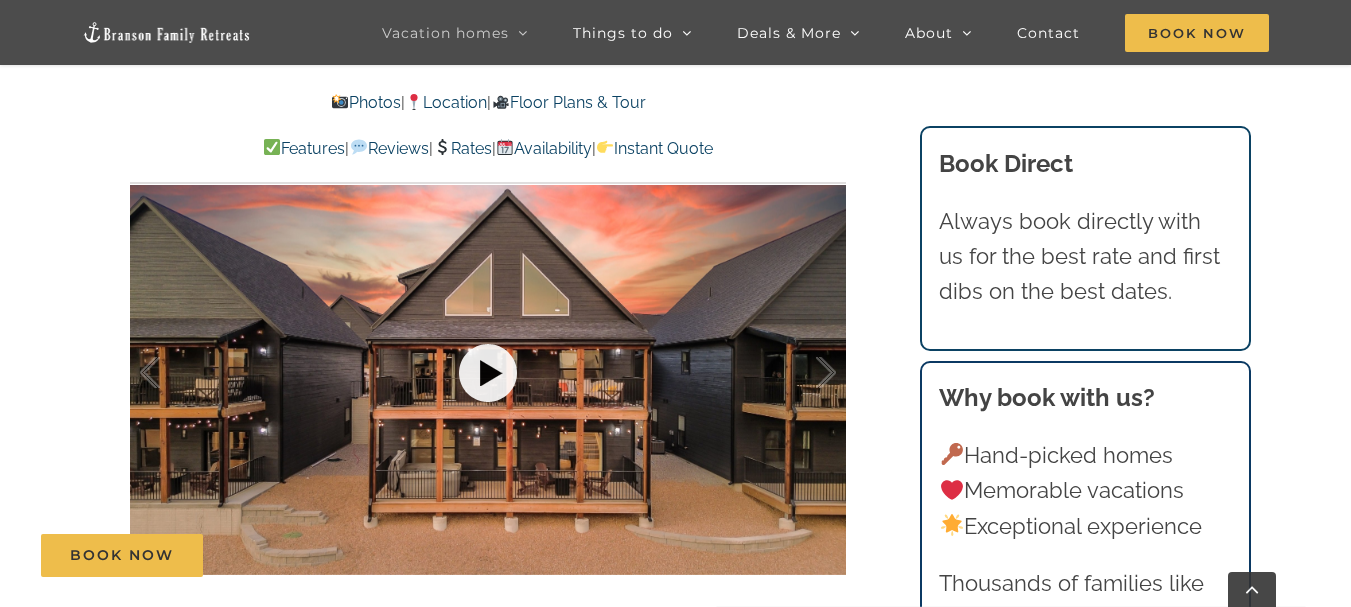 click at bounding box center (488, 373) 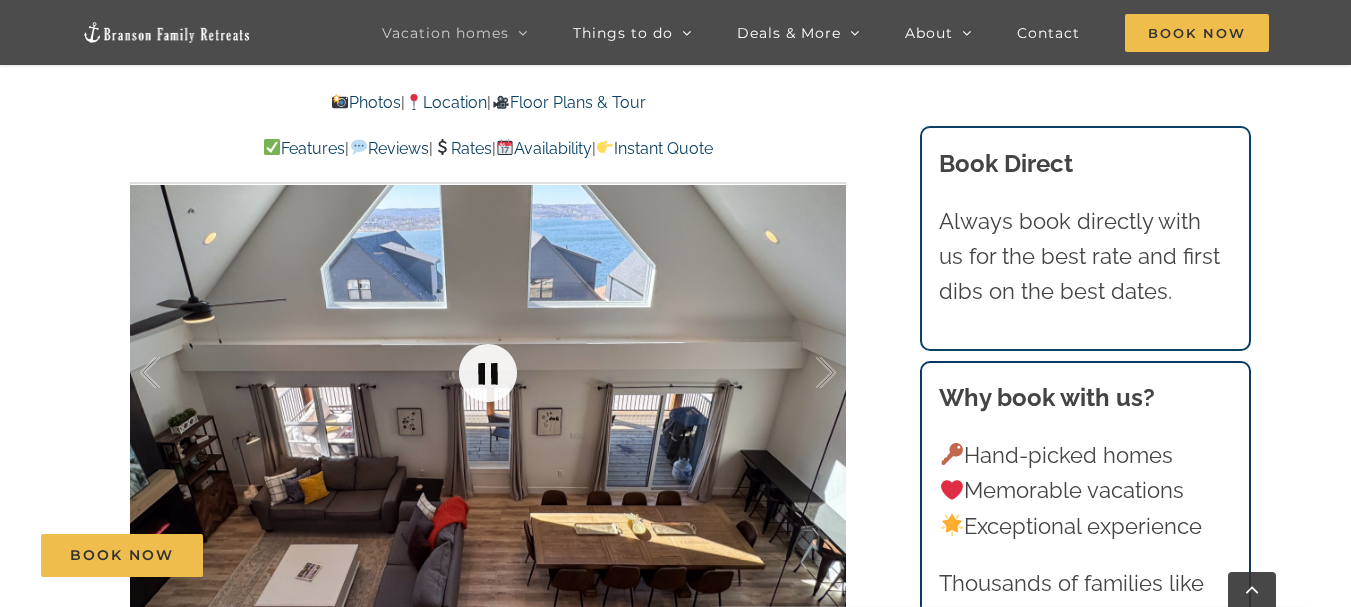 click at bounding box center [488, 373] 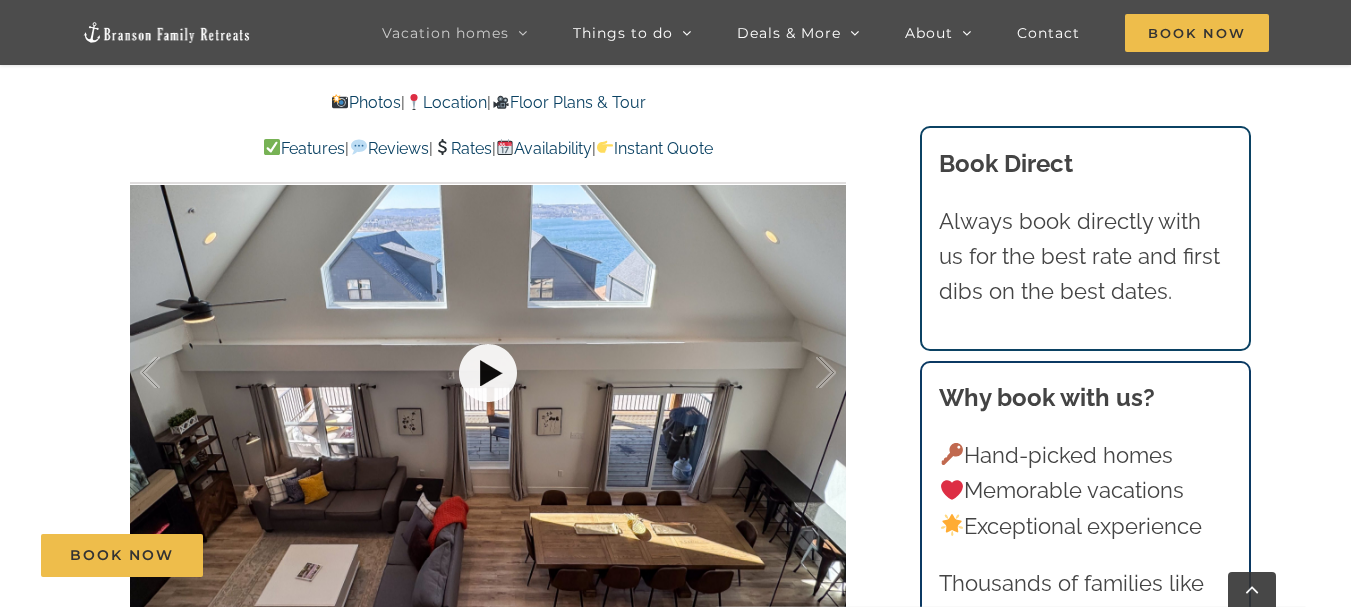 click at bounding box center [488, 373] 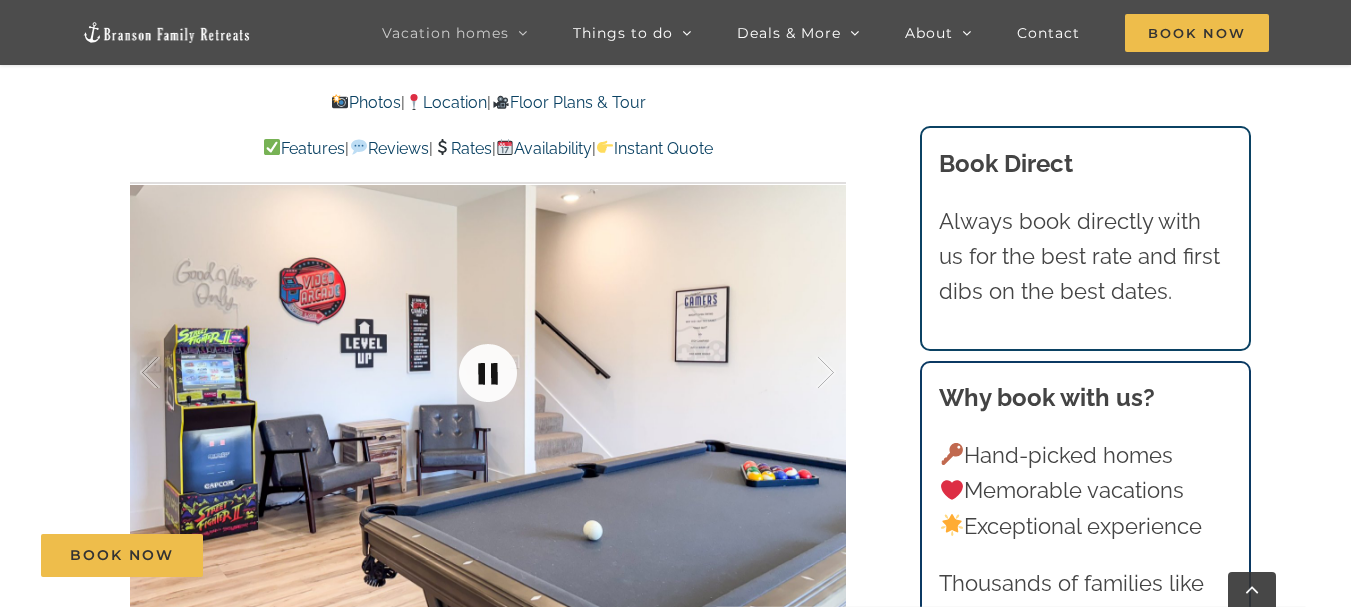 click at bounding box center (488, 373) 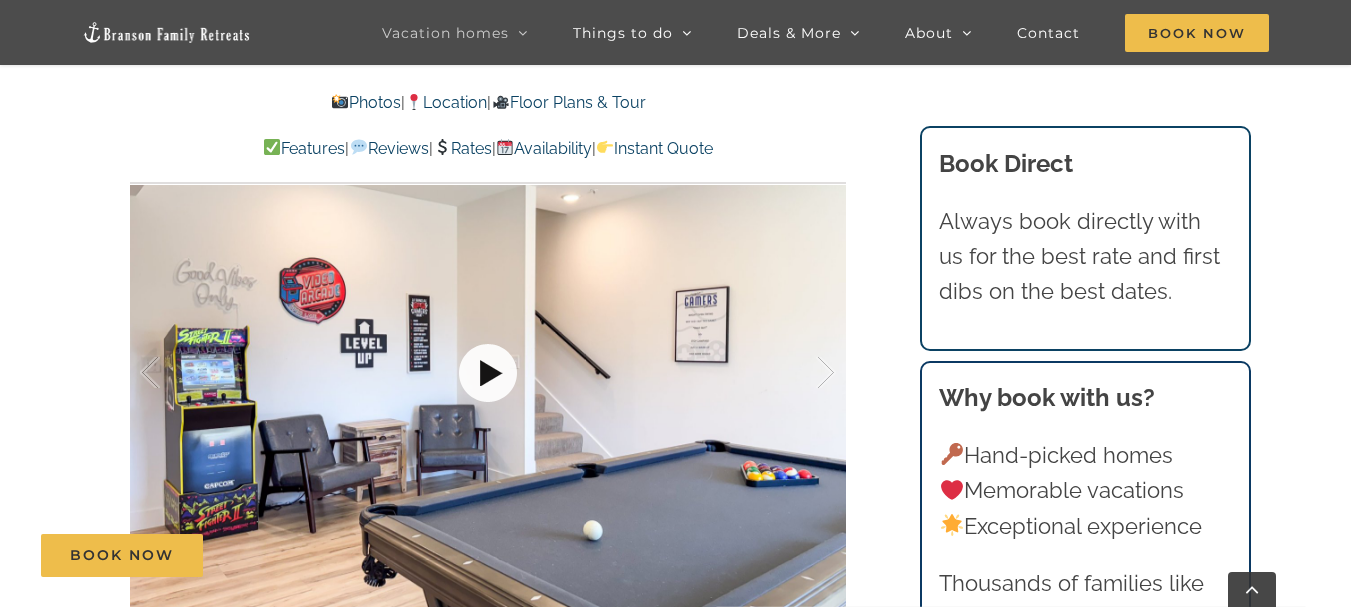 click at bounding box center (488, 373) 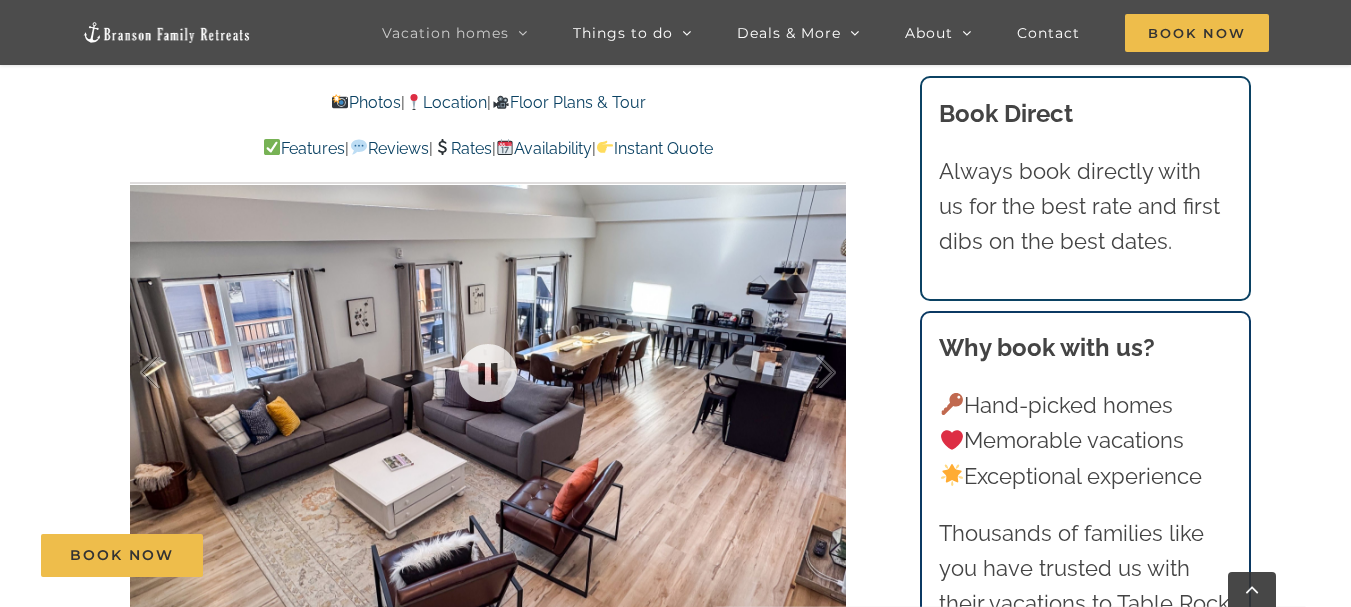 scroll, scrollTop: 1300, scrollLeft: 0, axis: vertical 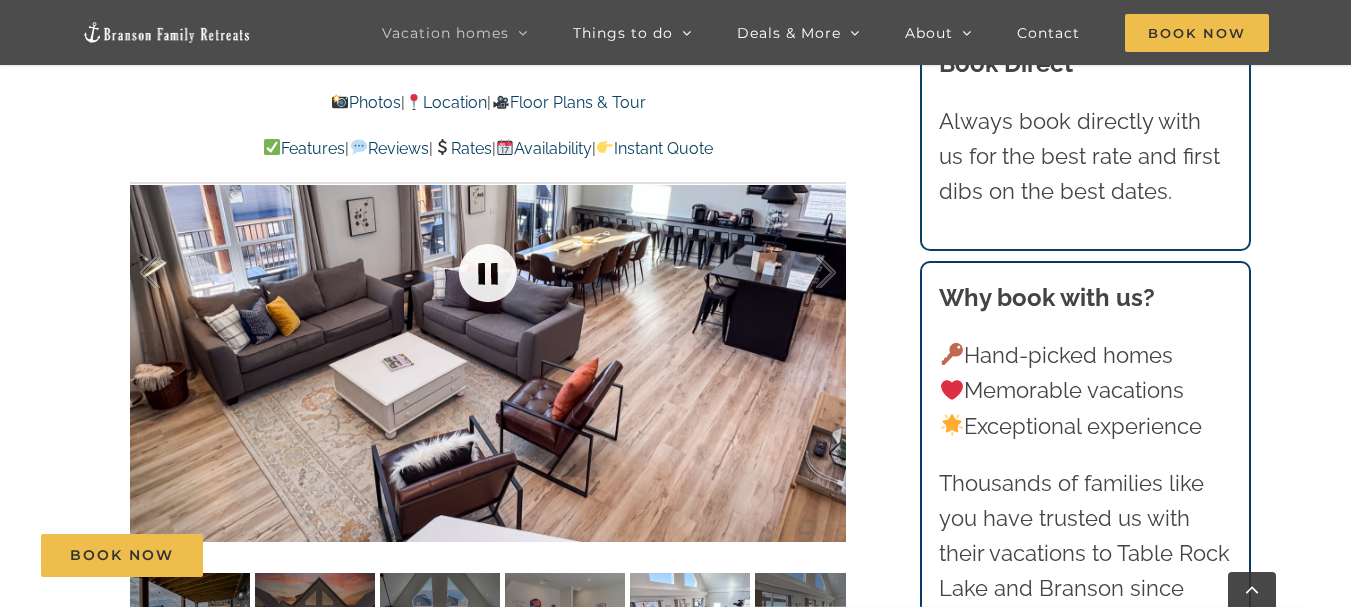 click at bounding box center (488, 273) 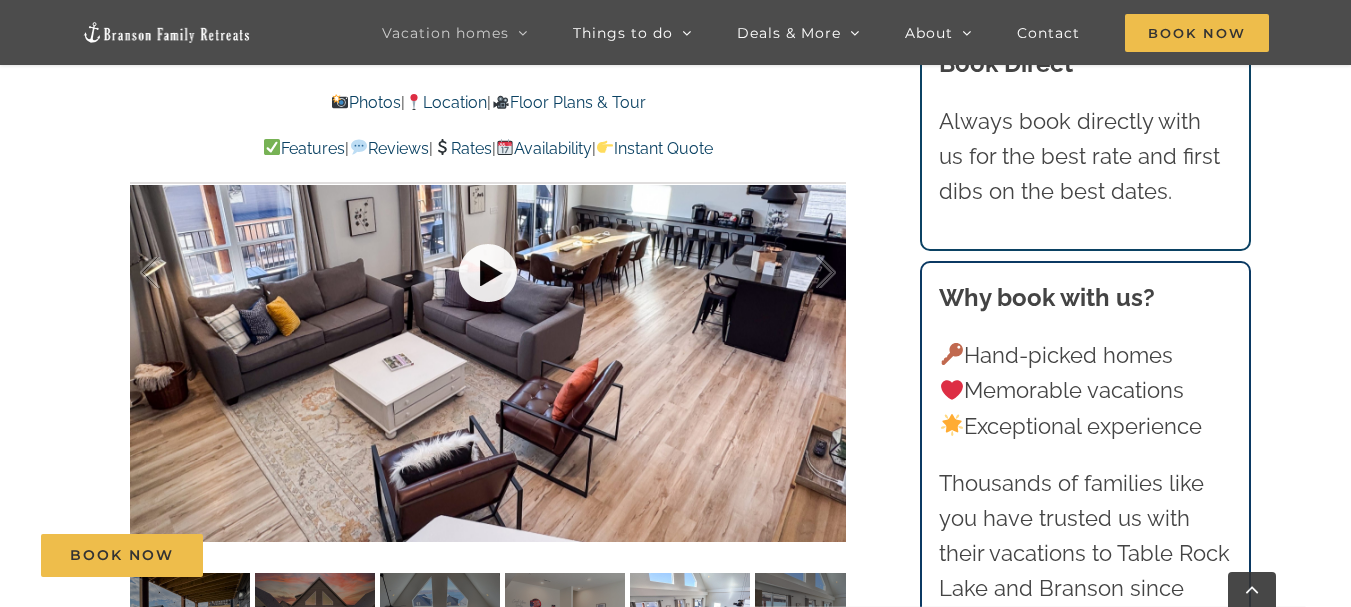 click at bounding box center [488, 273] 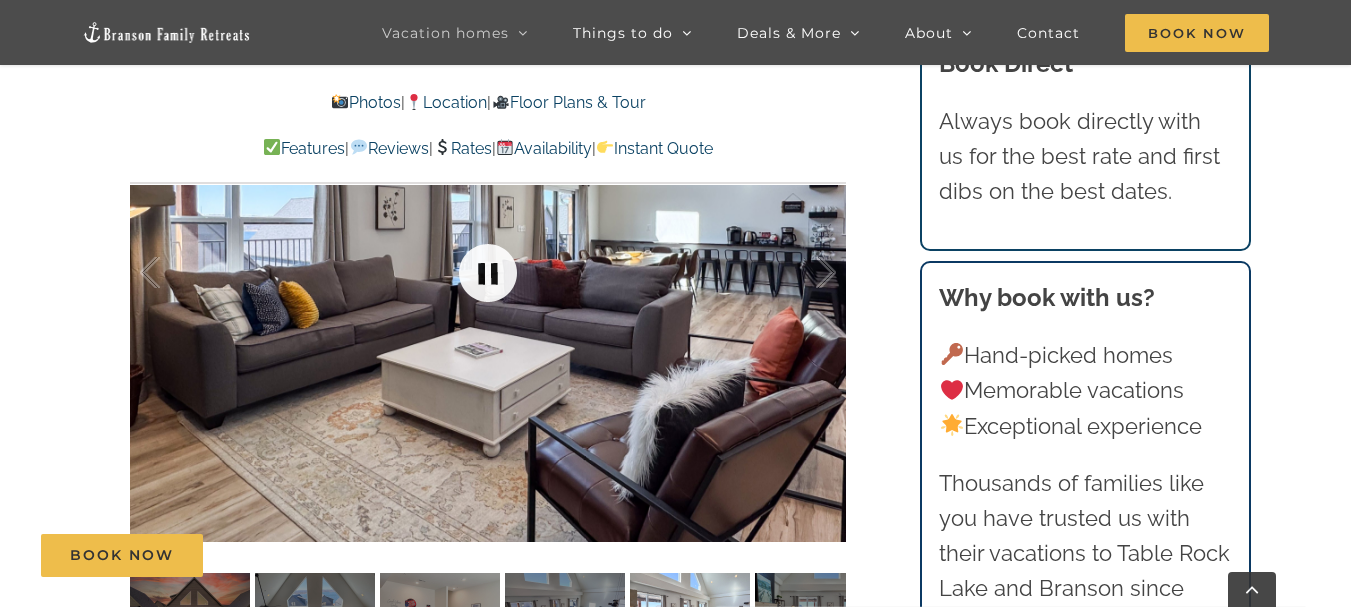 click at bounding box center (488, 273) 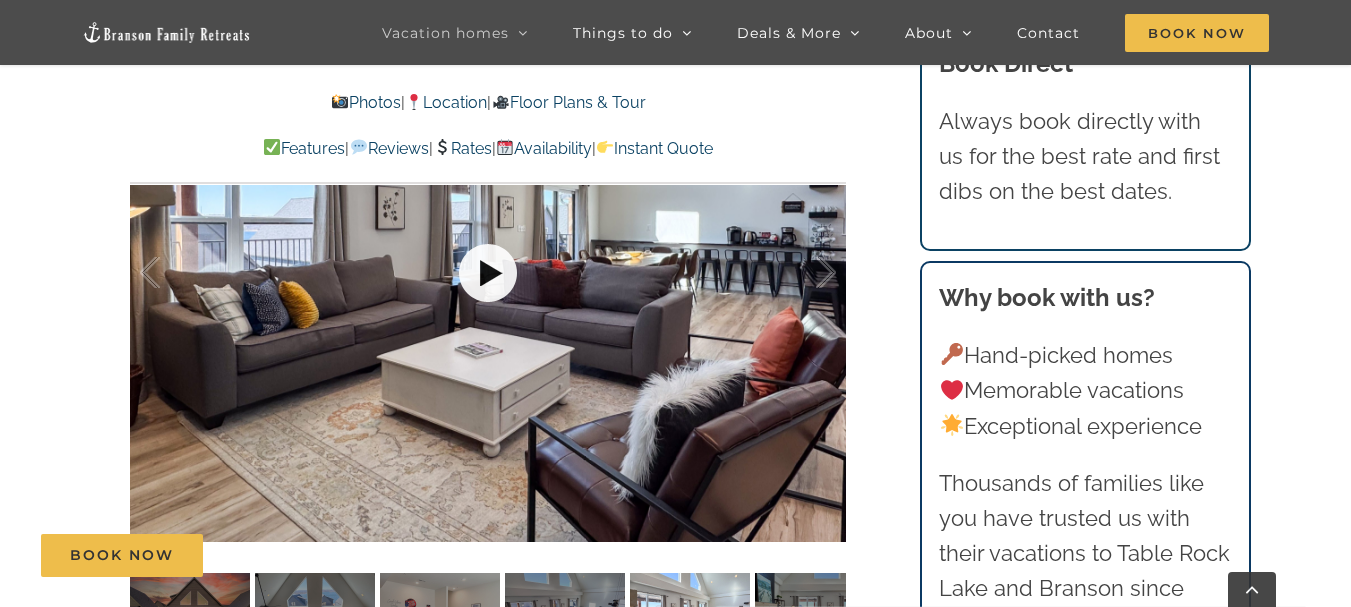 click at bounding box center [488, 273] 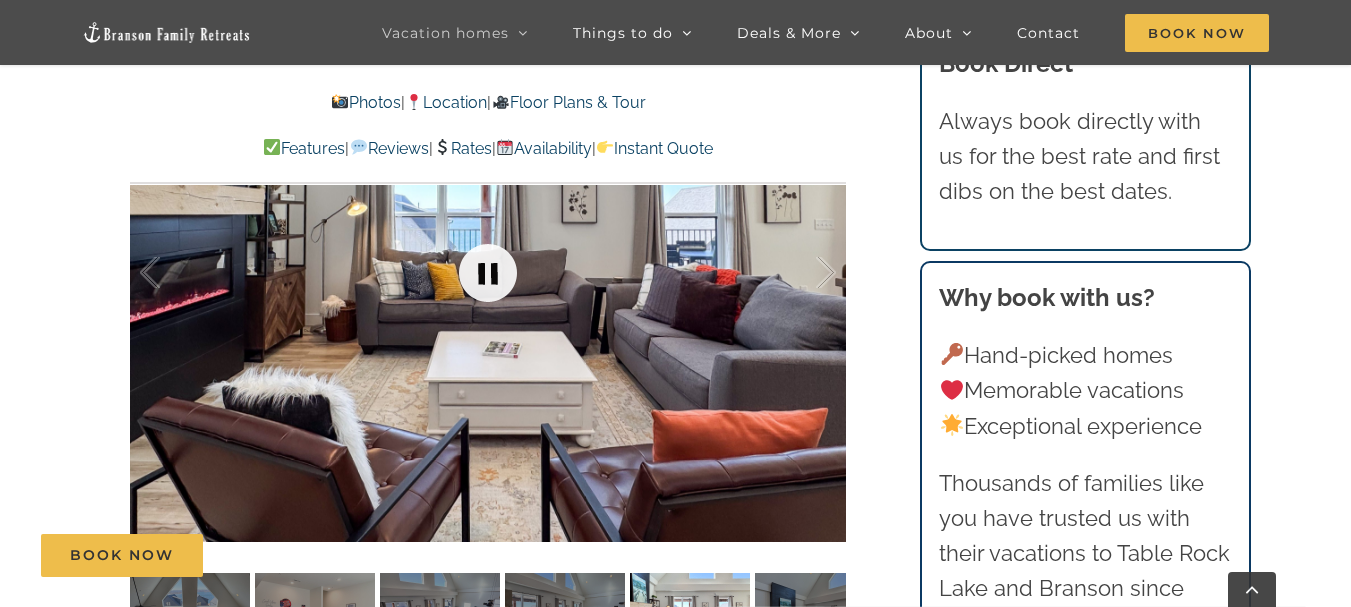 click at bounding box center (488, 273) 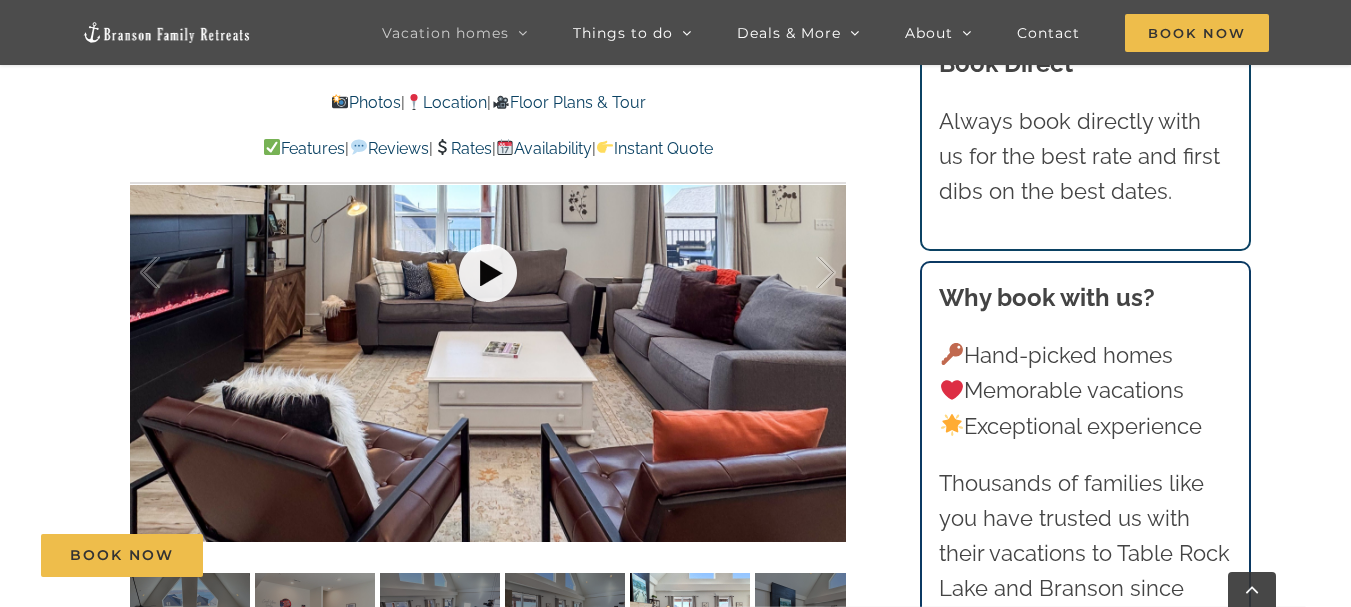 click at bounding box center [488, 273] 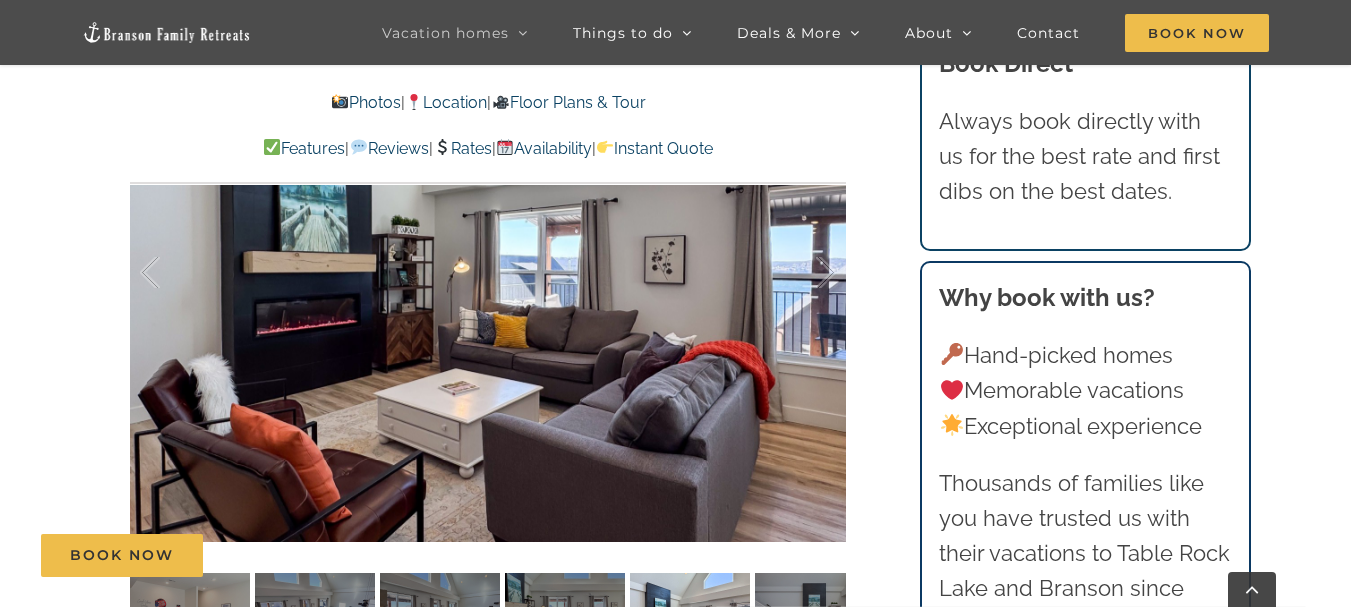 click on "Rates" at bounding box center (462, 148) 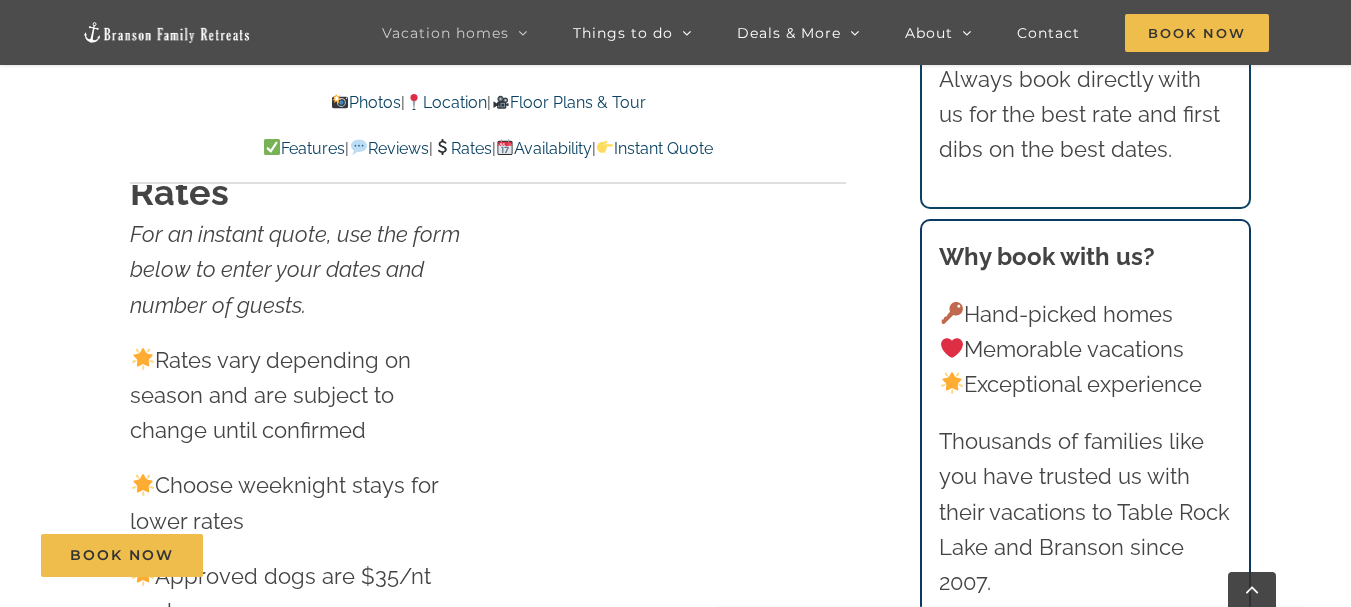 scroll, scrollTop: 10915, scrollLeft: 0, axis: vertical 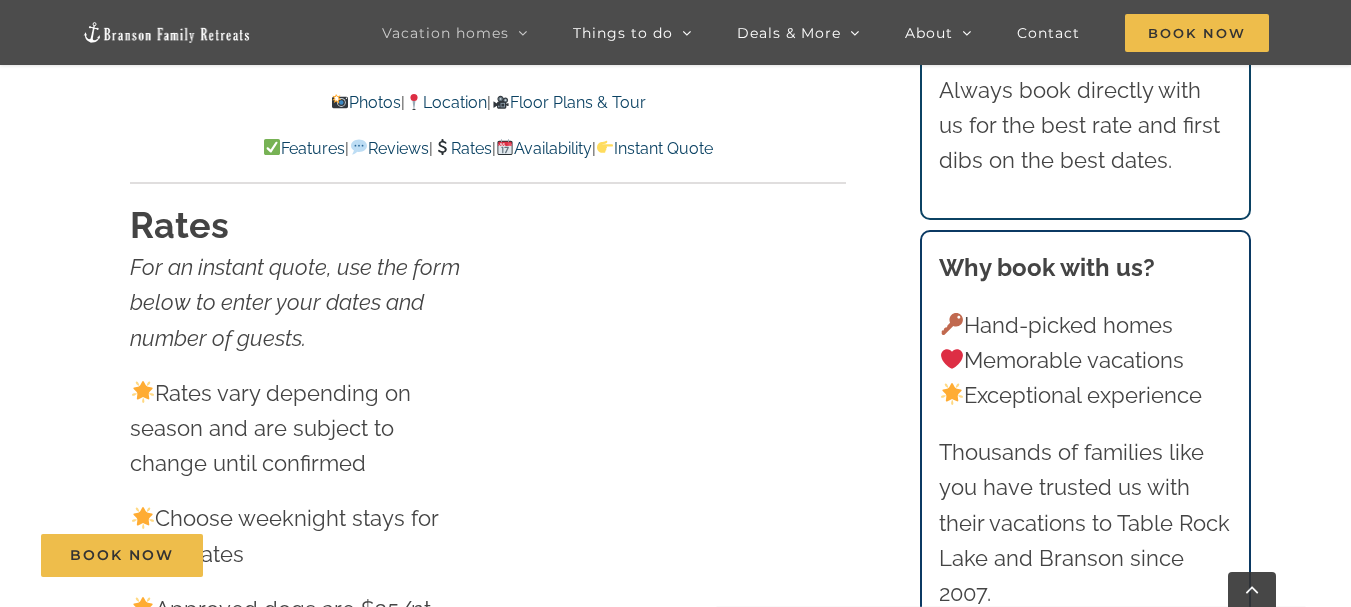 click on "Features    |     Reviews    |     Rates    |     Availability    |     Instant Quote" at bounding box center (488, 149) 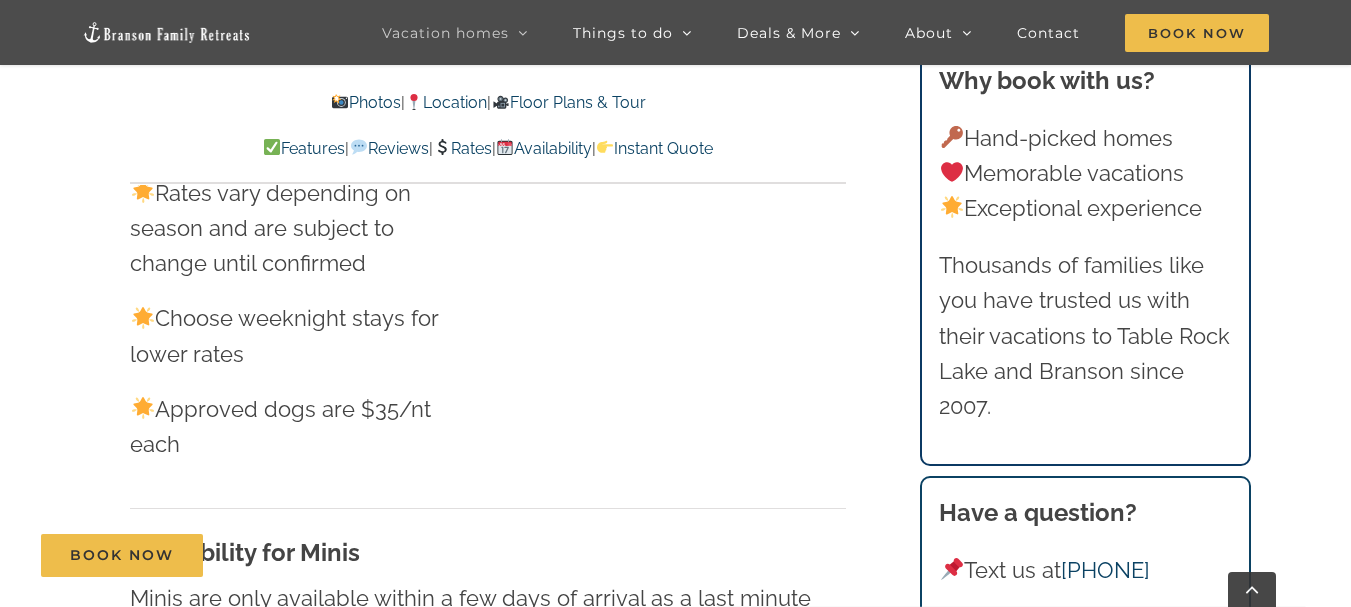 scroll, scrollTop: 11015, scrollLeft: 0, axis: vertical 